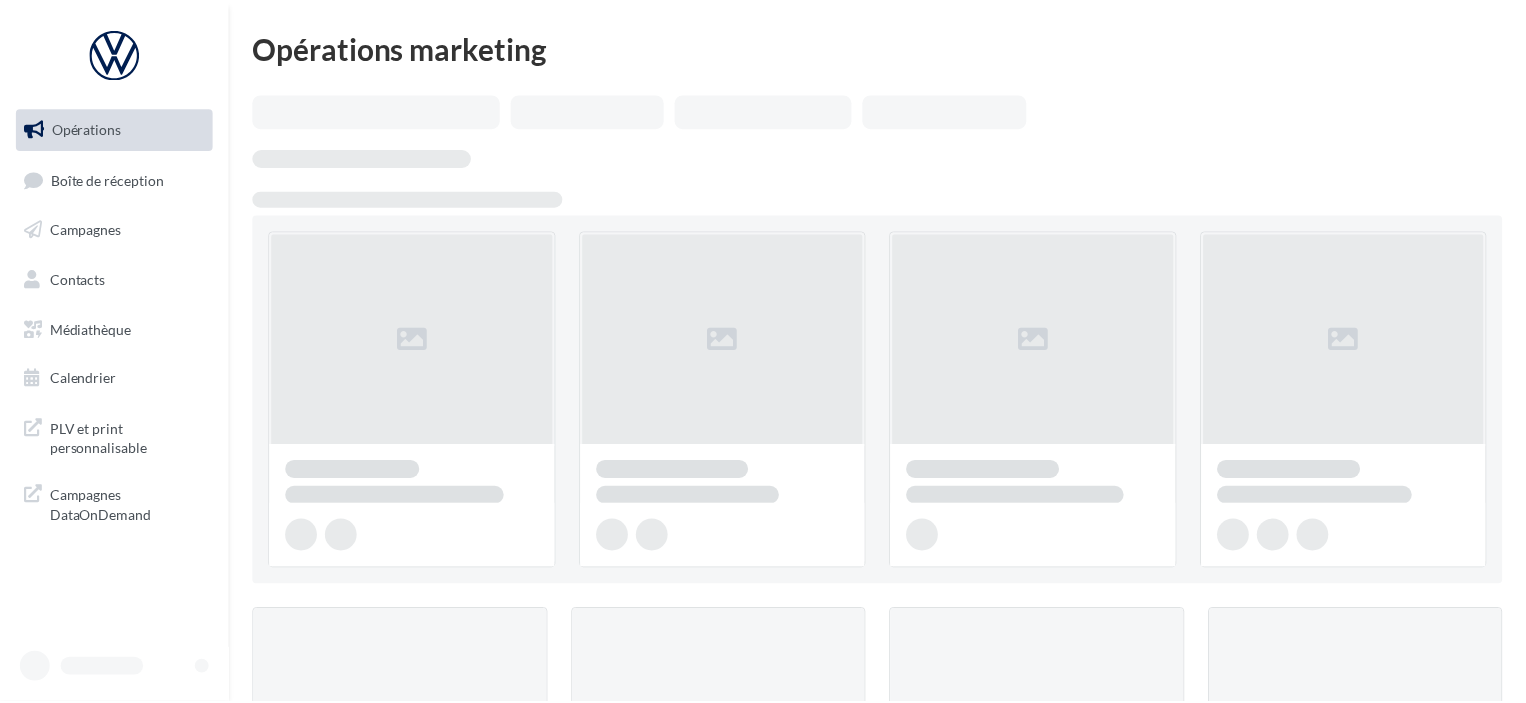scroll, scrollTop: 0, scrollLeft: 0, axis: both 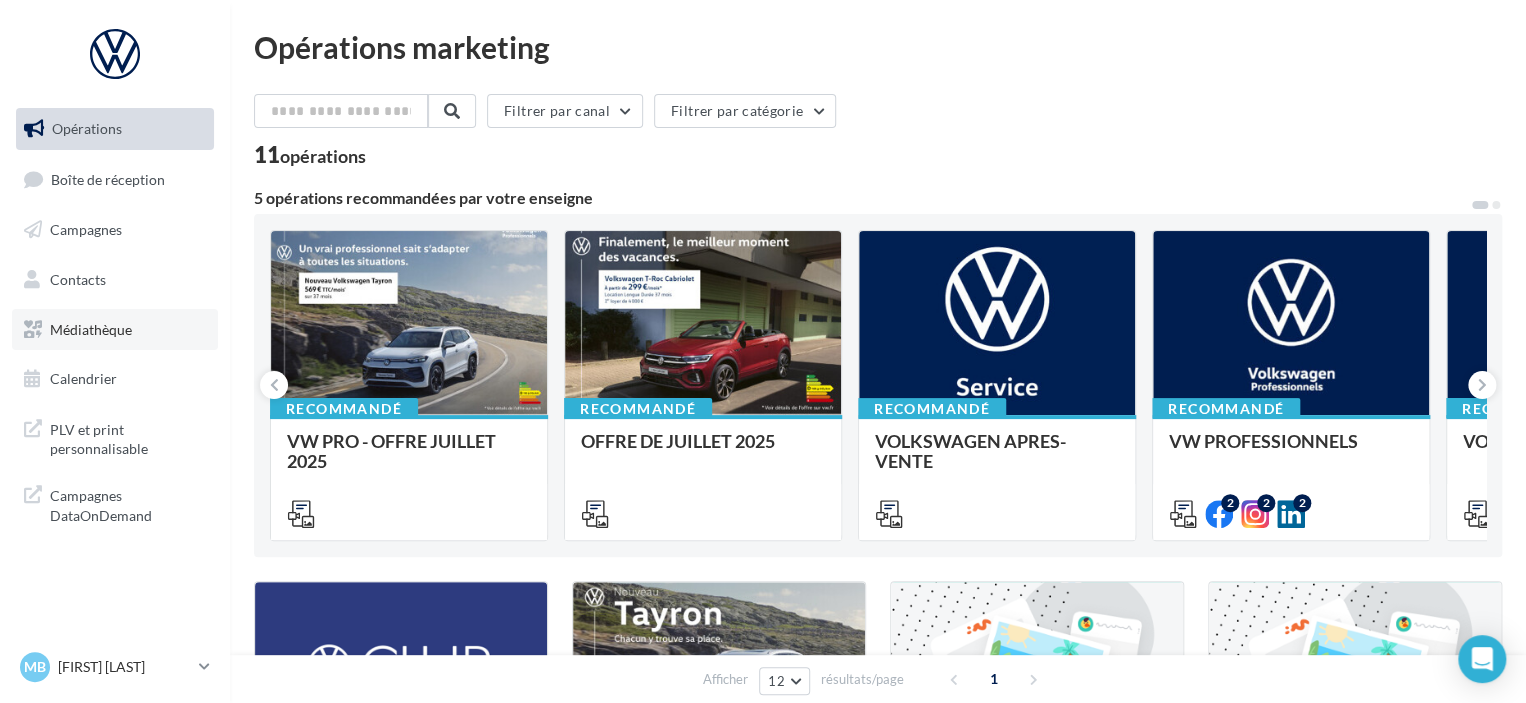 click on "Médiathèque" at bounding box center [91, 328] 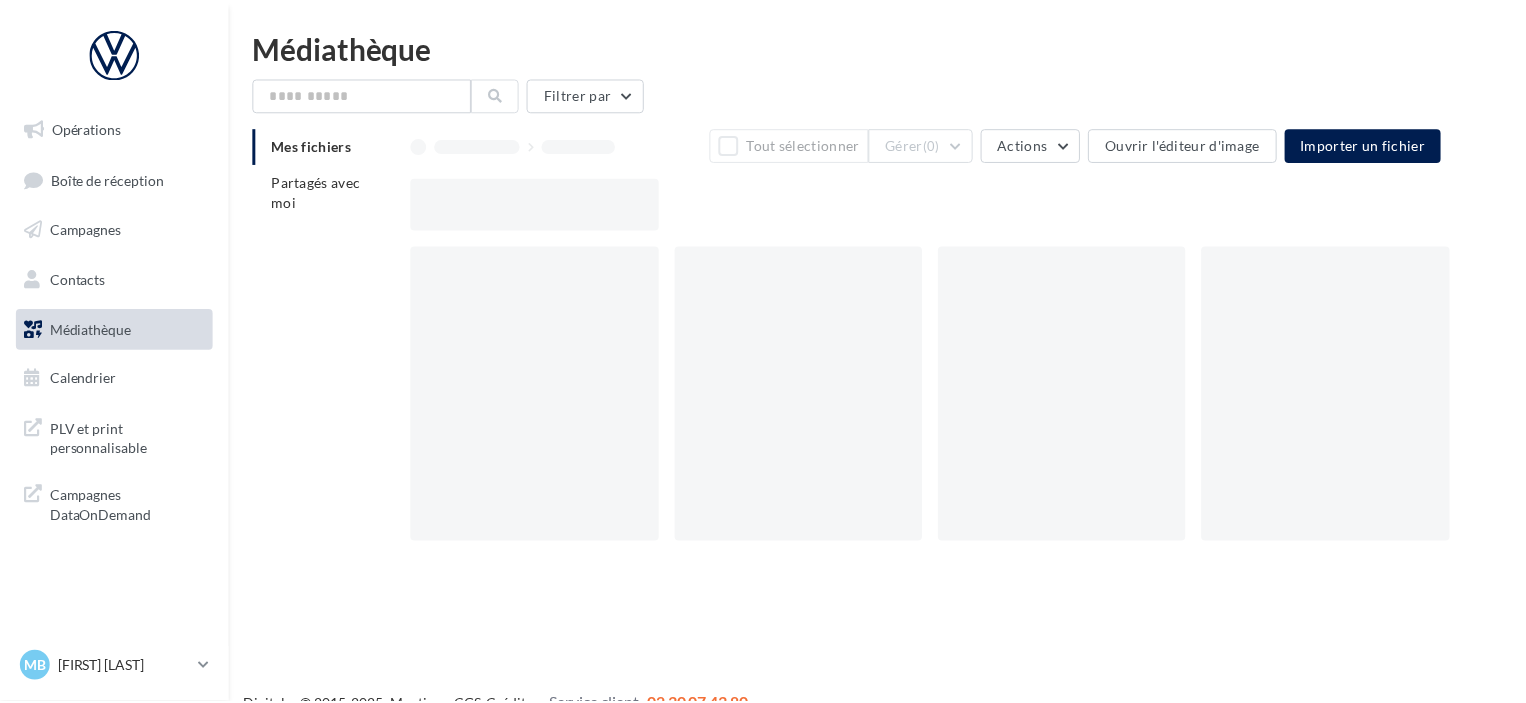 scroll, scrollTop: 0, scrollLeft: 0, axis: both 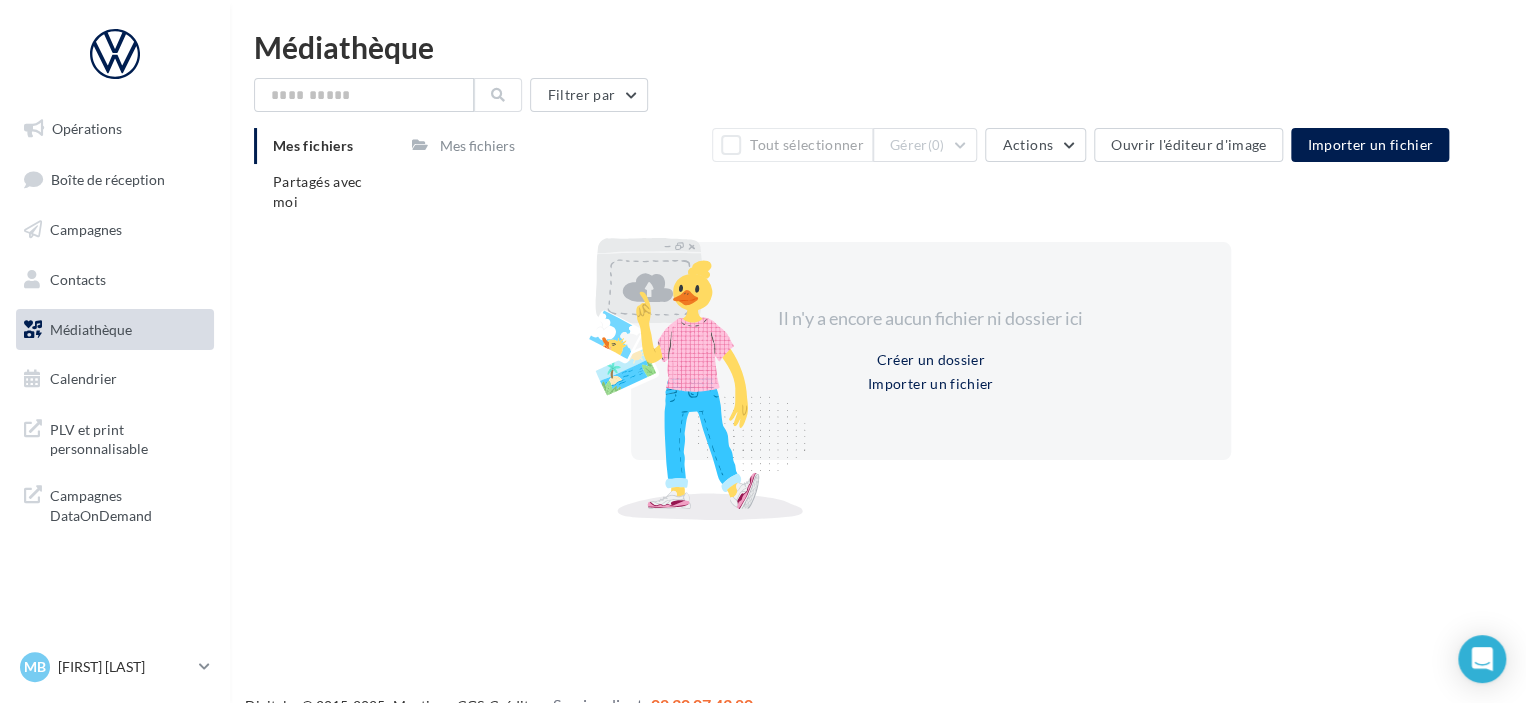 click on "Mes fichiers" at bounding box center (477, 146) 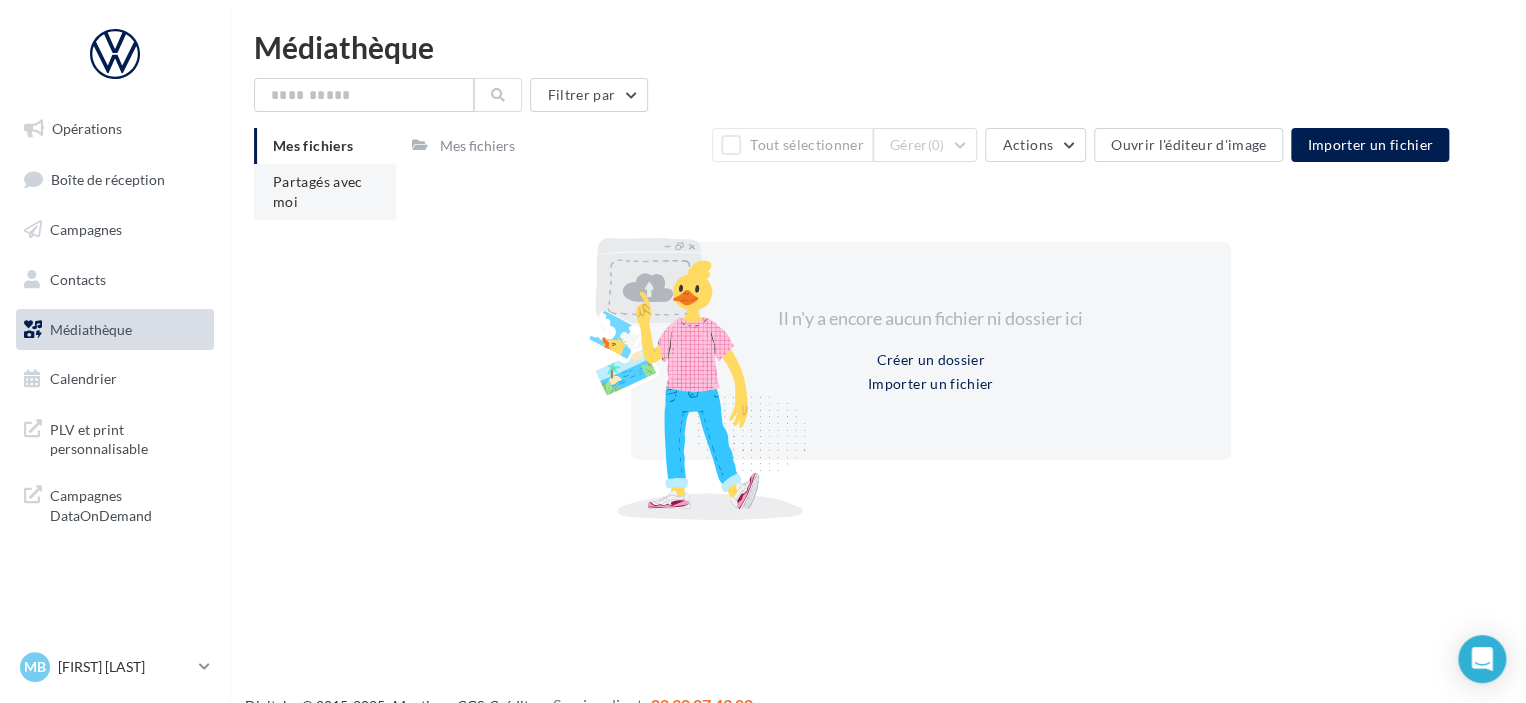 click on "Partagés avec moi" at bounding box center [318, 191] 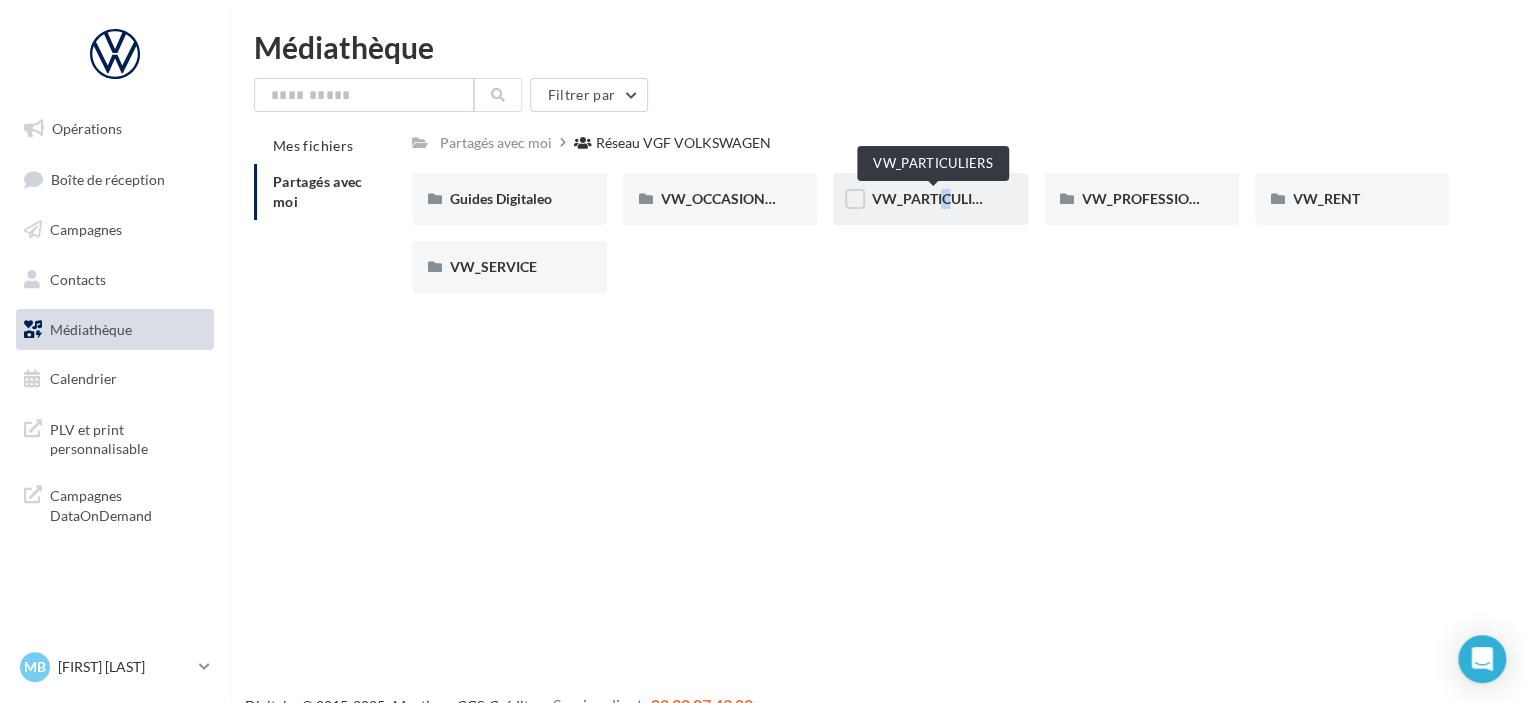 click on "VW_PARTICULIERS" at bounding box center [930, 199] 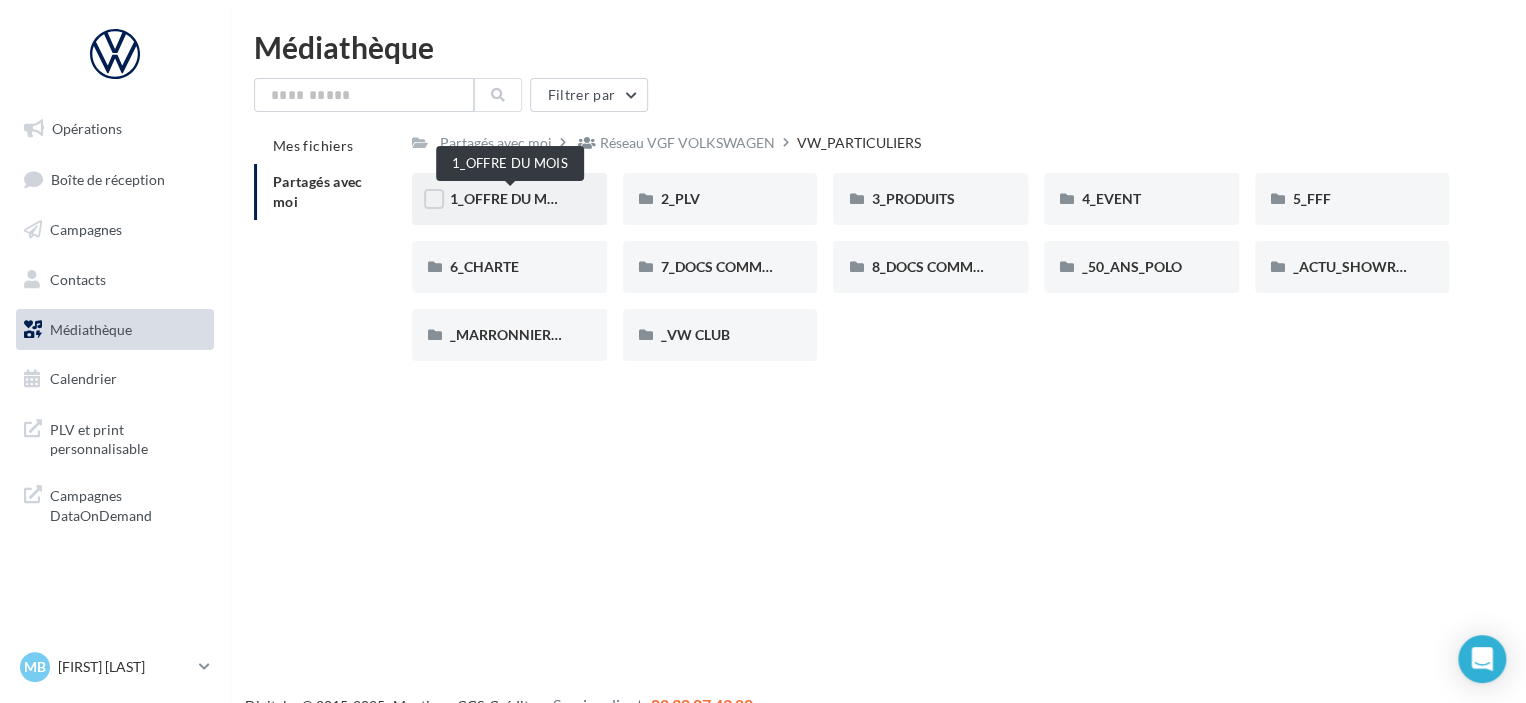 click on "1_OFFRE DU MOIS" at bounding box center [510, 198] 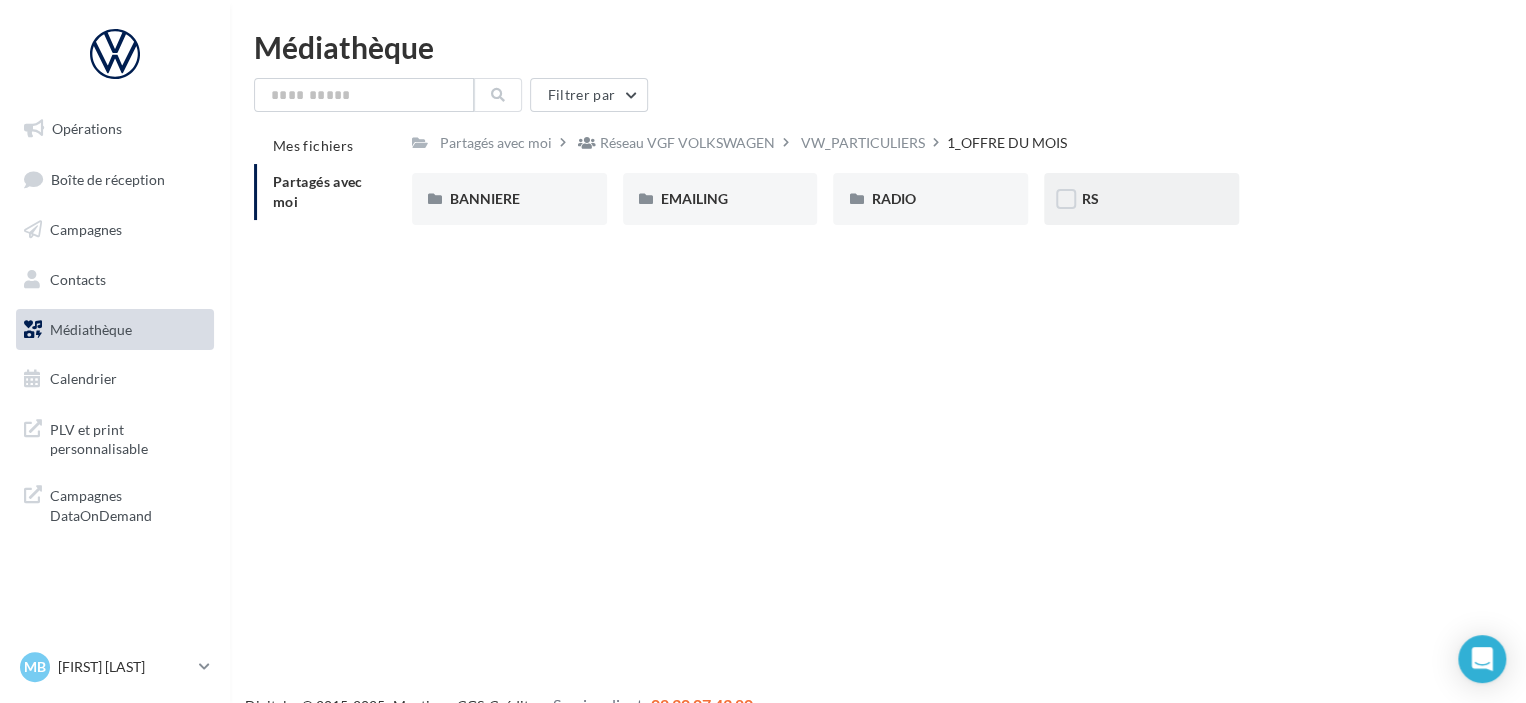 click on "RS" at bounding box center [1141, 199] 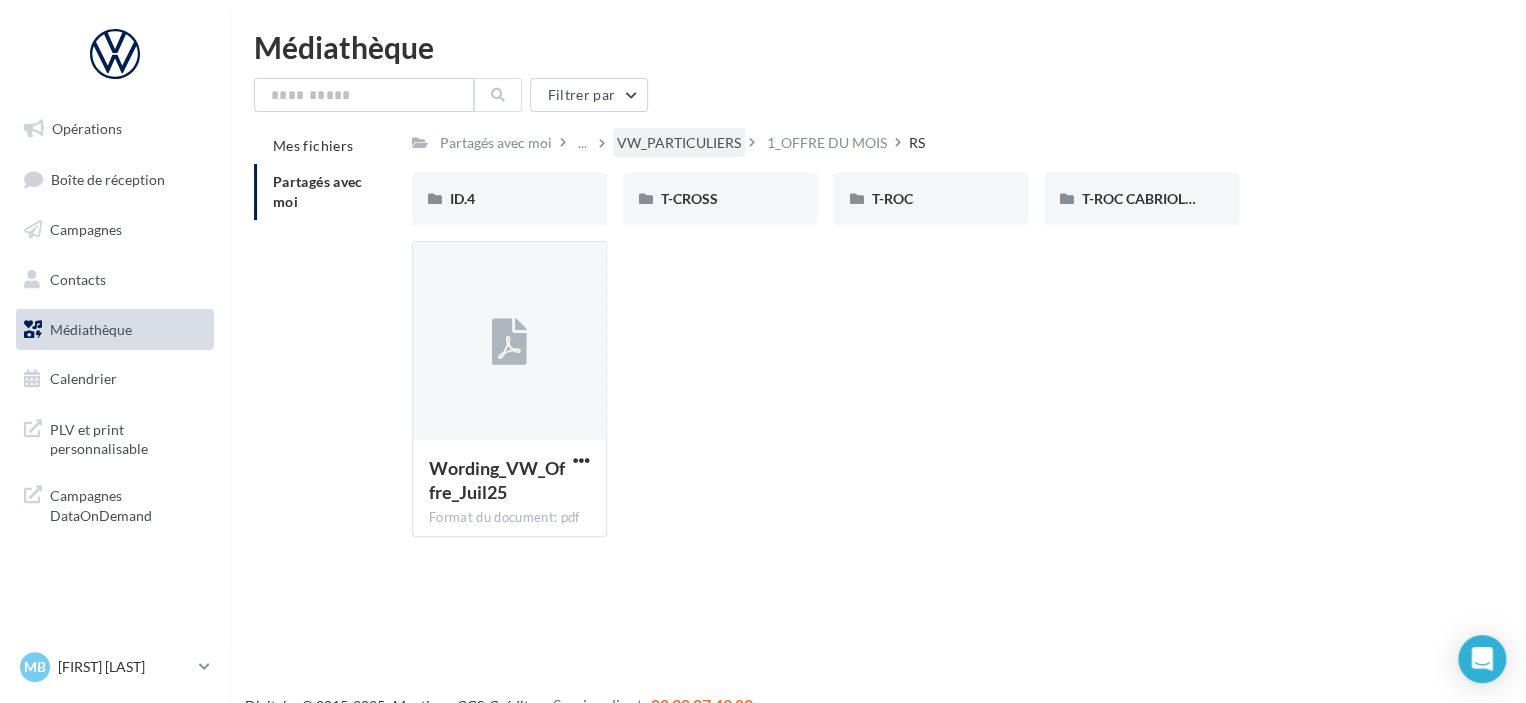 click on "VW_PARTICULIERS" at bounding box center (679, 142) 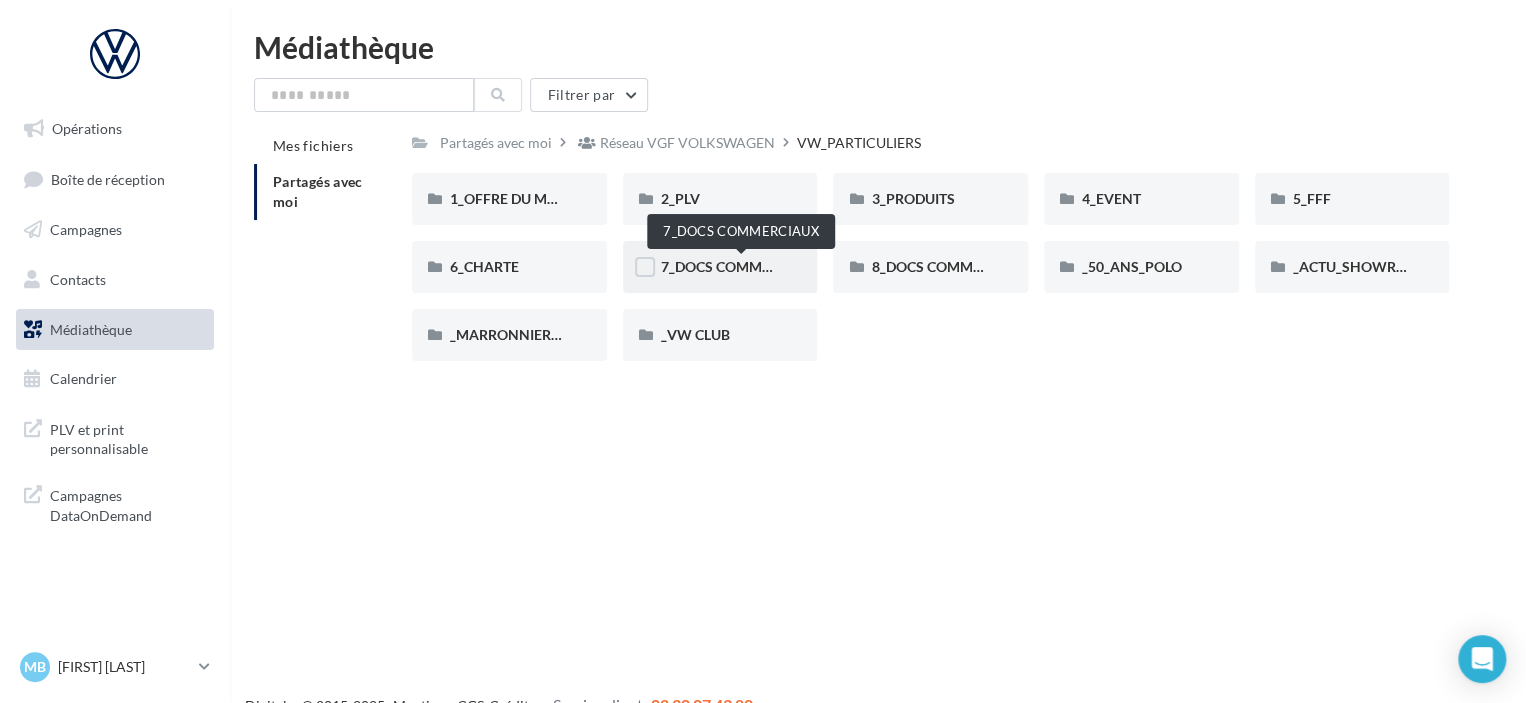 click on "7_DOCS COMMERCIAUX" at bounding box center (741, 266) 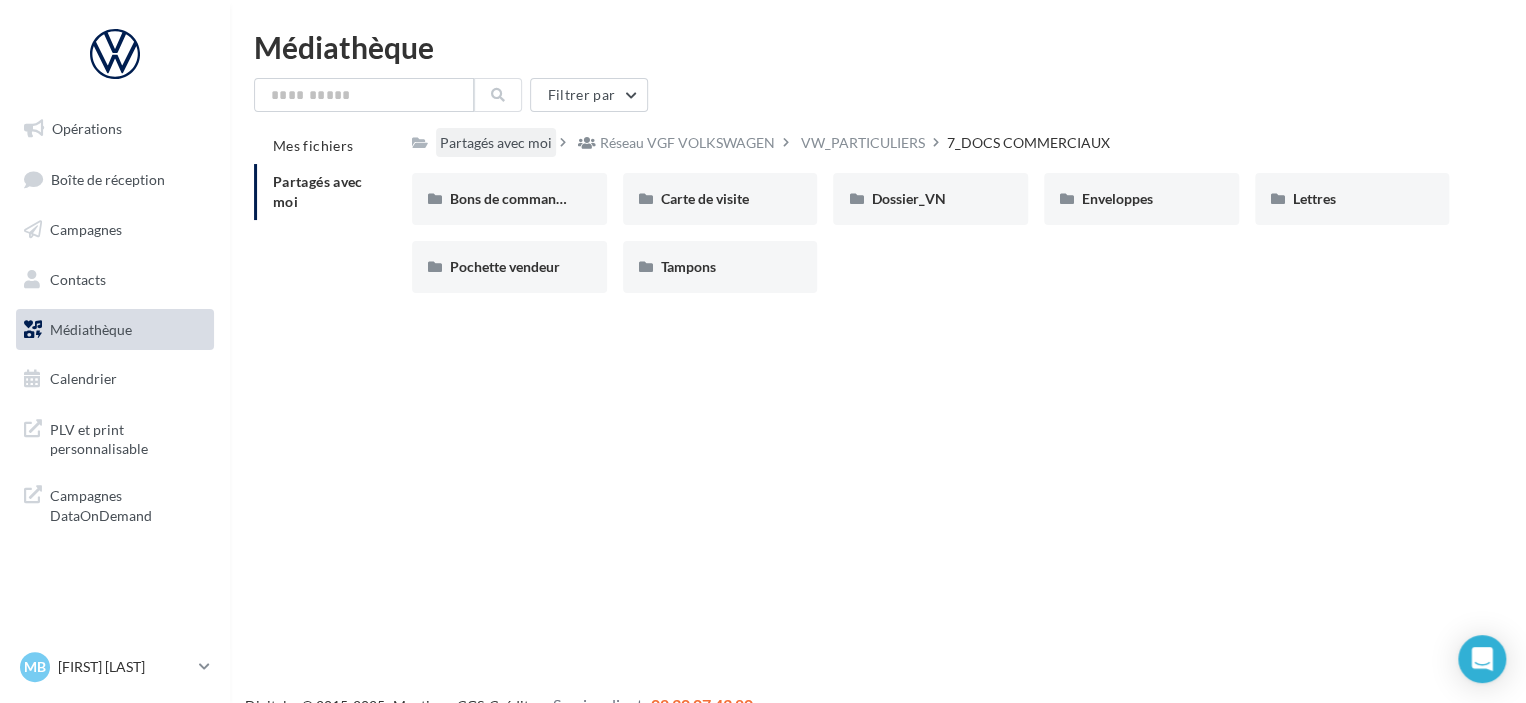 click on "Partagés avec moi" at bounding box center [496, 143] 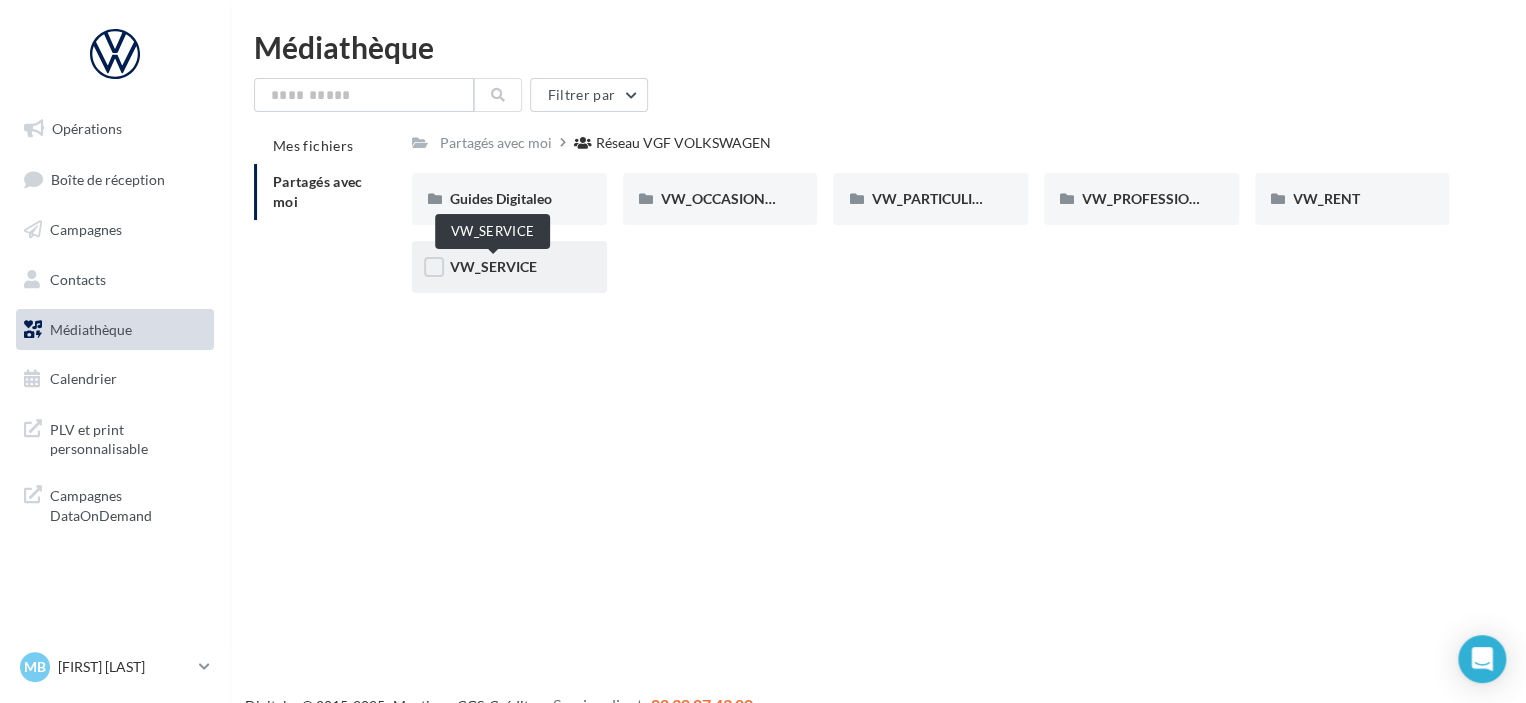 click on "VW_SERVICE" at bounding box center (493, 266) 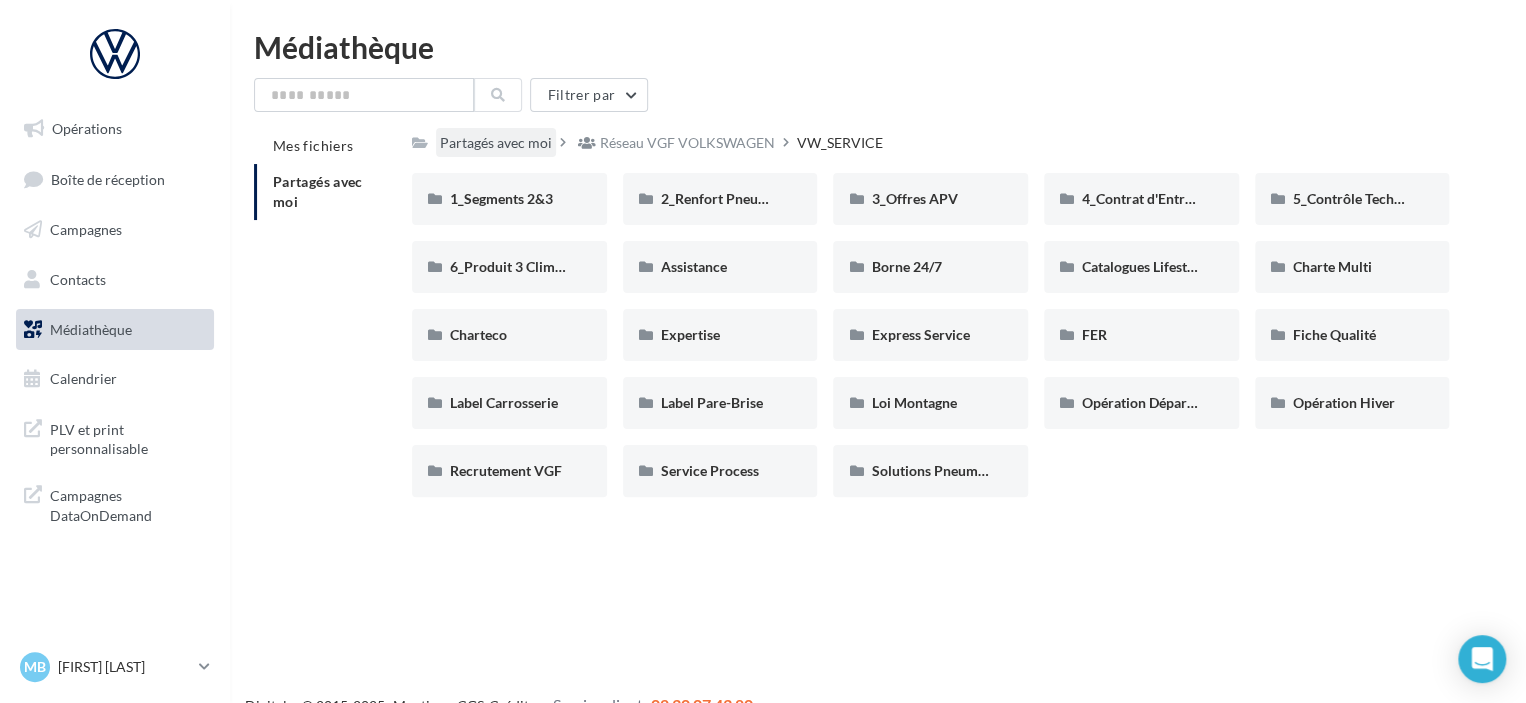 click on "Partagés avec moi" at bounding box center (496, 143) 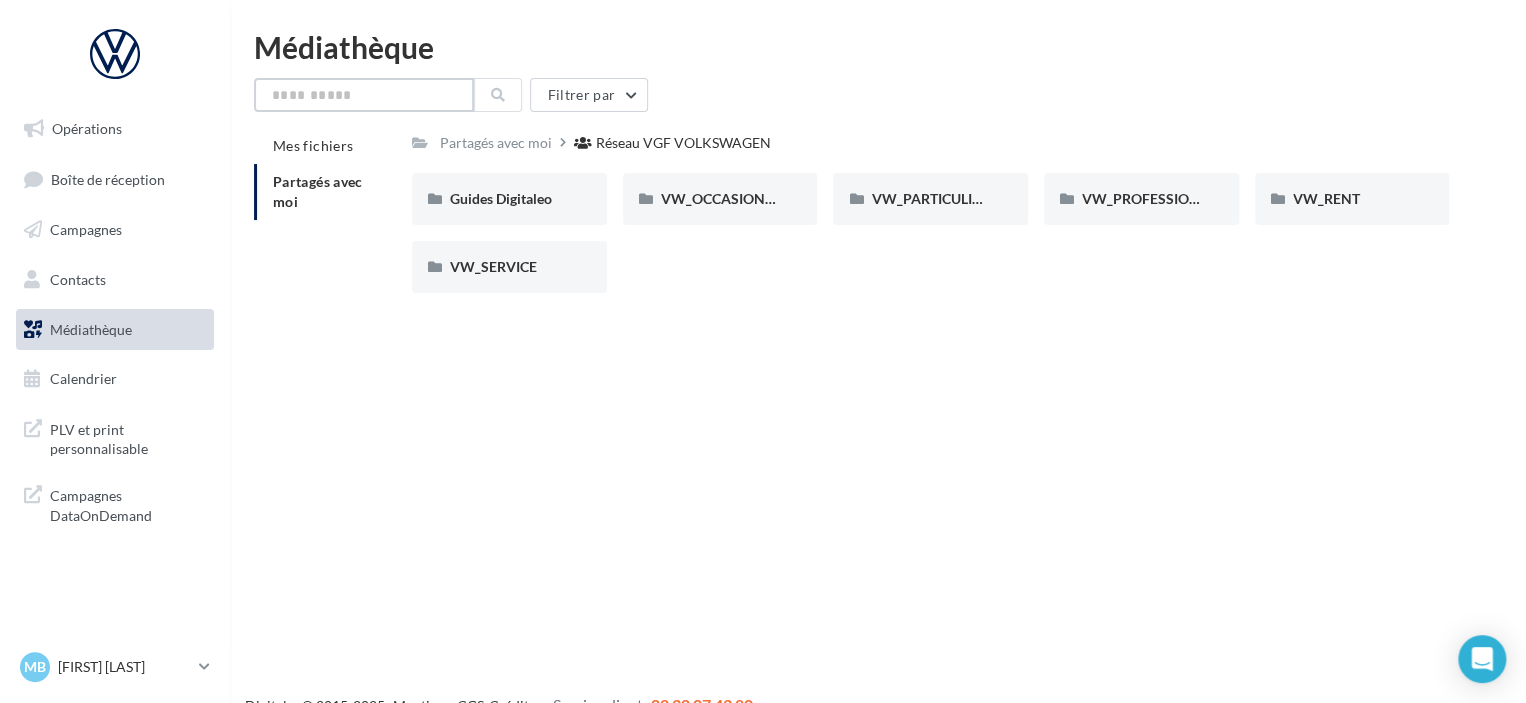 click at bounding box center [364, 95] 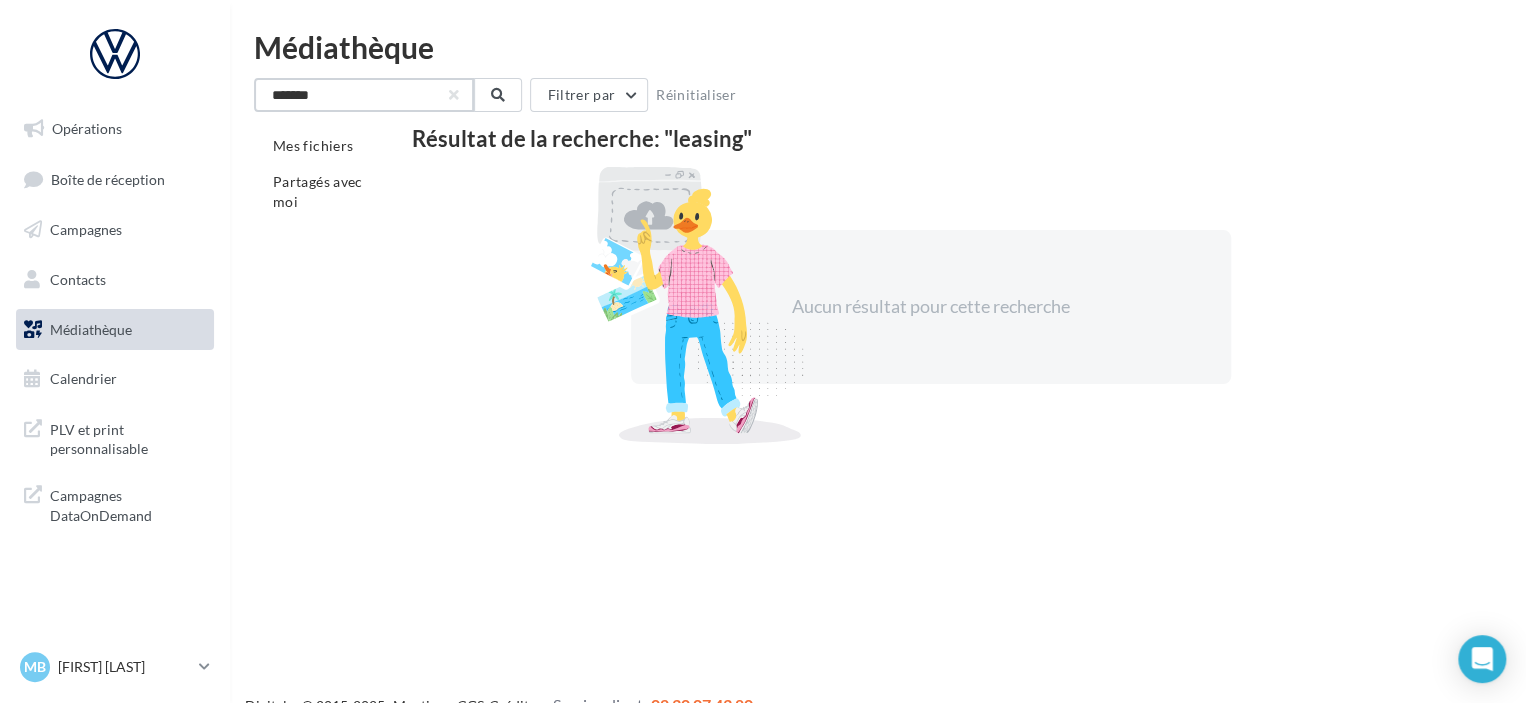 click on "*******" at bounding box center (364, 95) 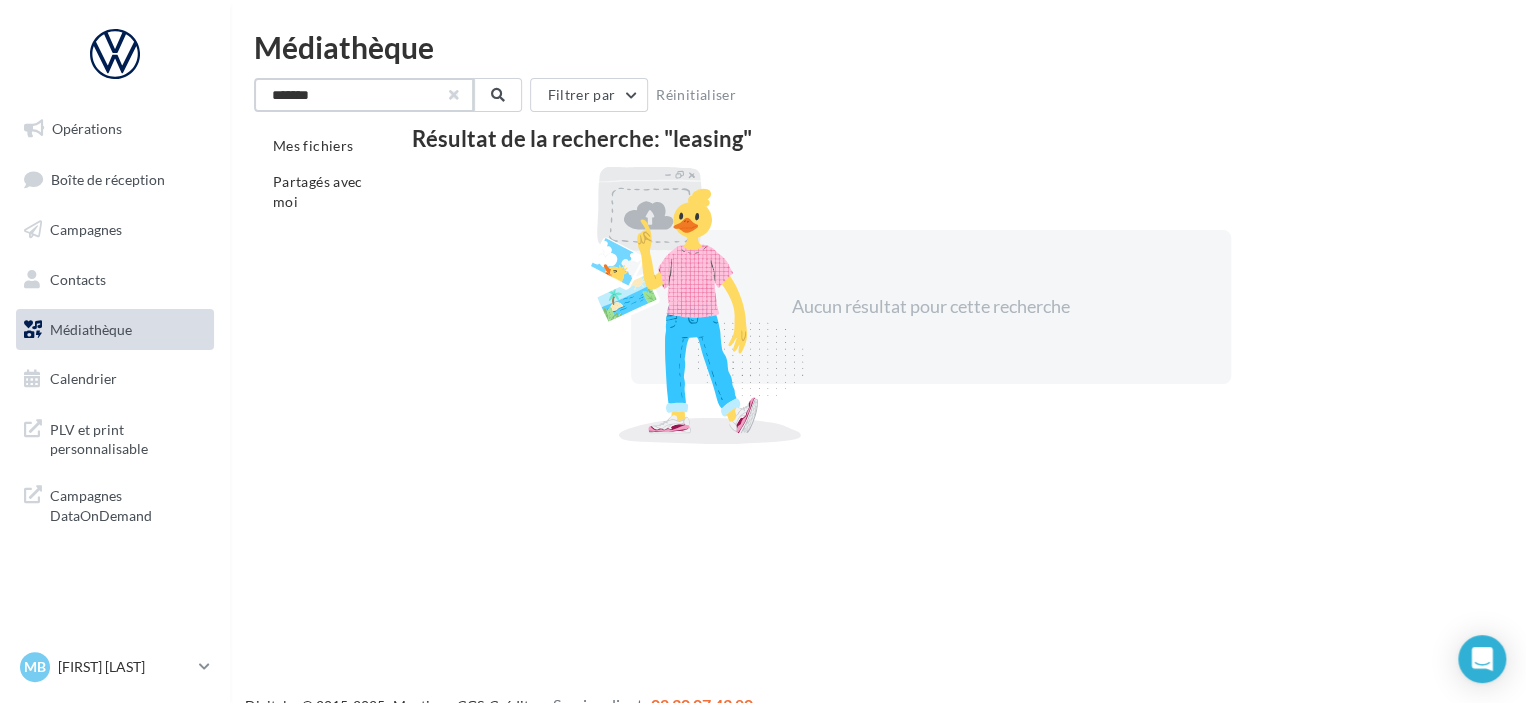 type on "*******" 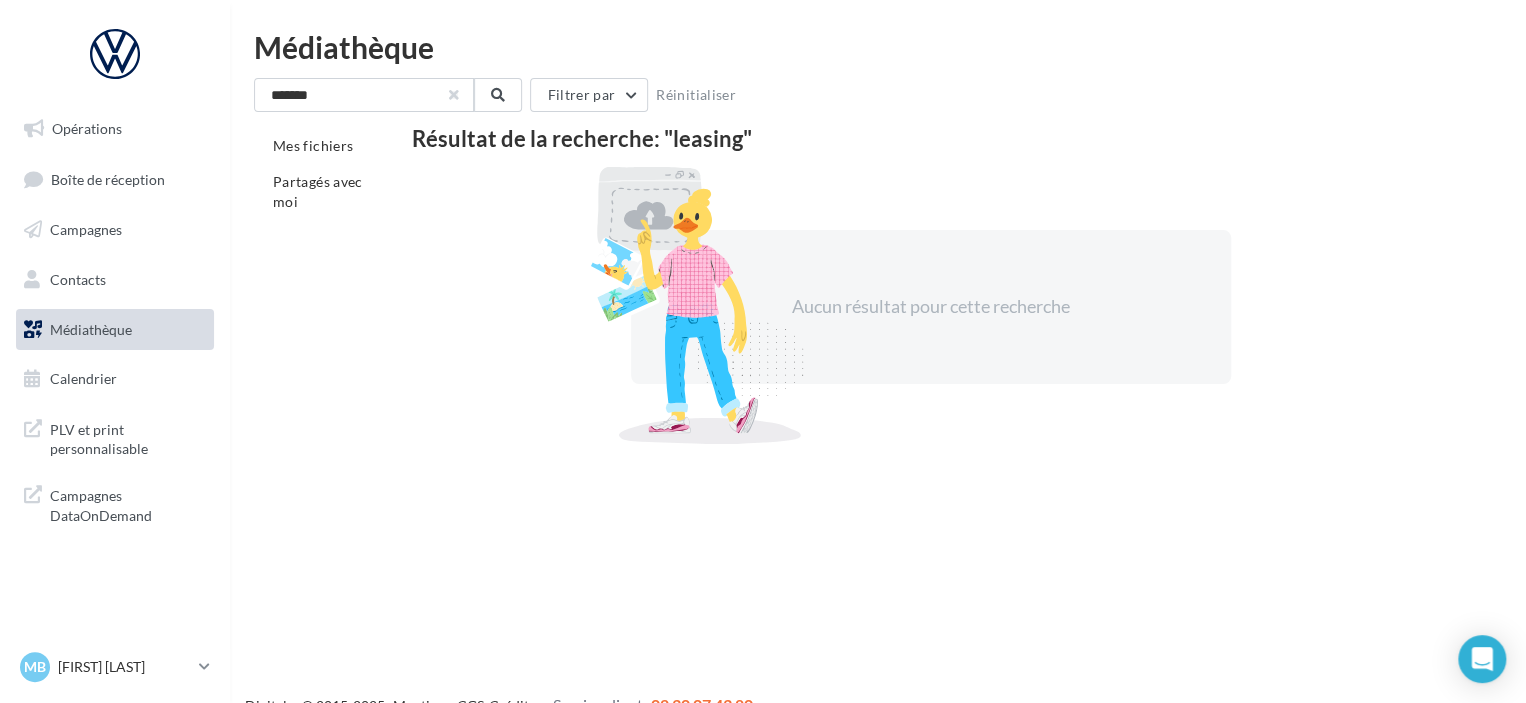 click at bounding box center (454, 95) 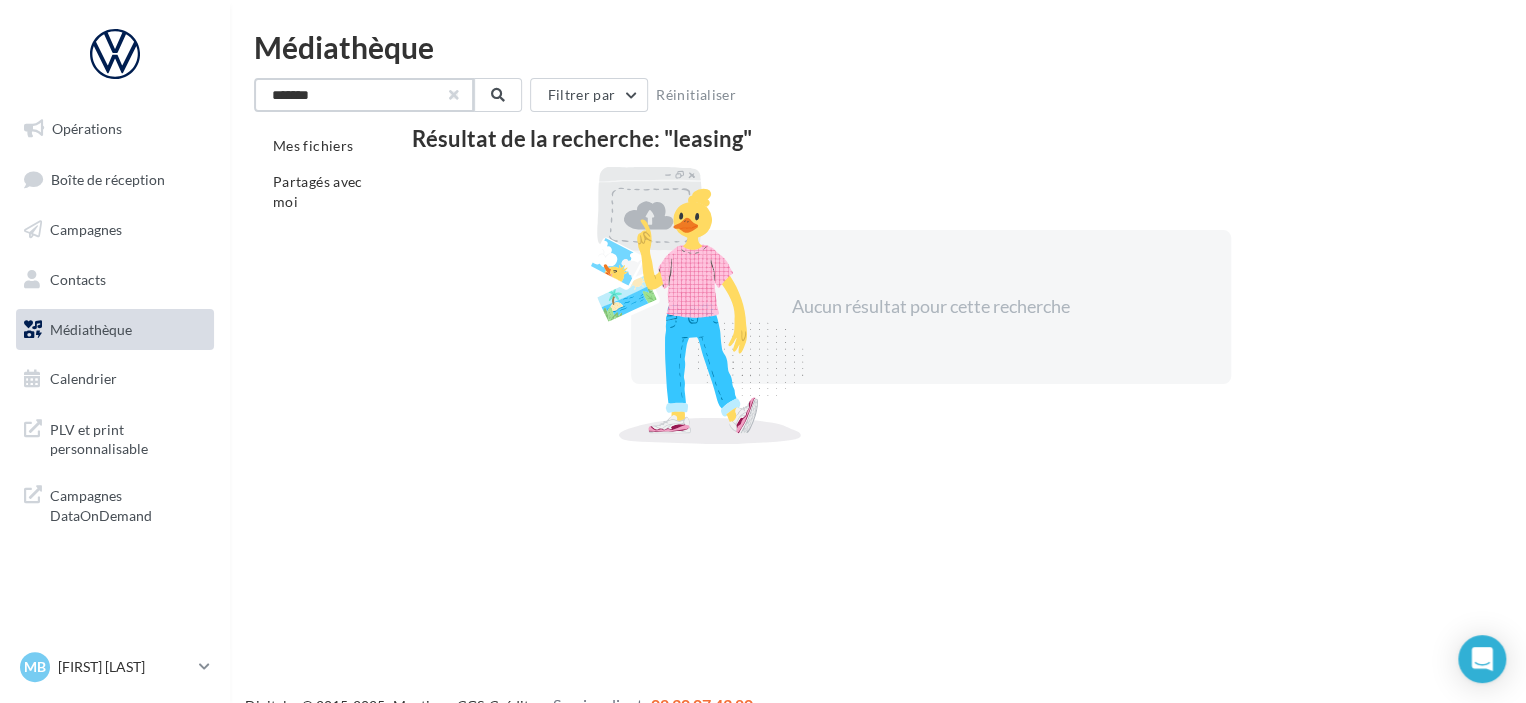 type 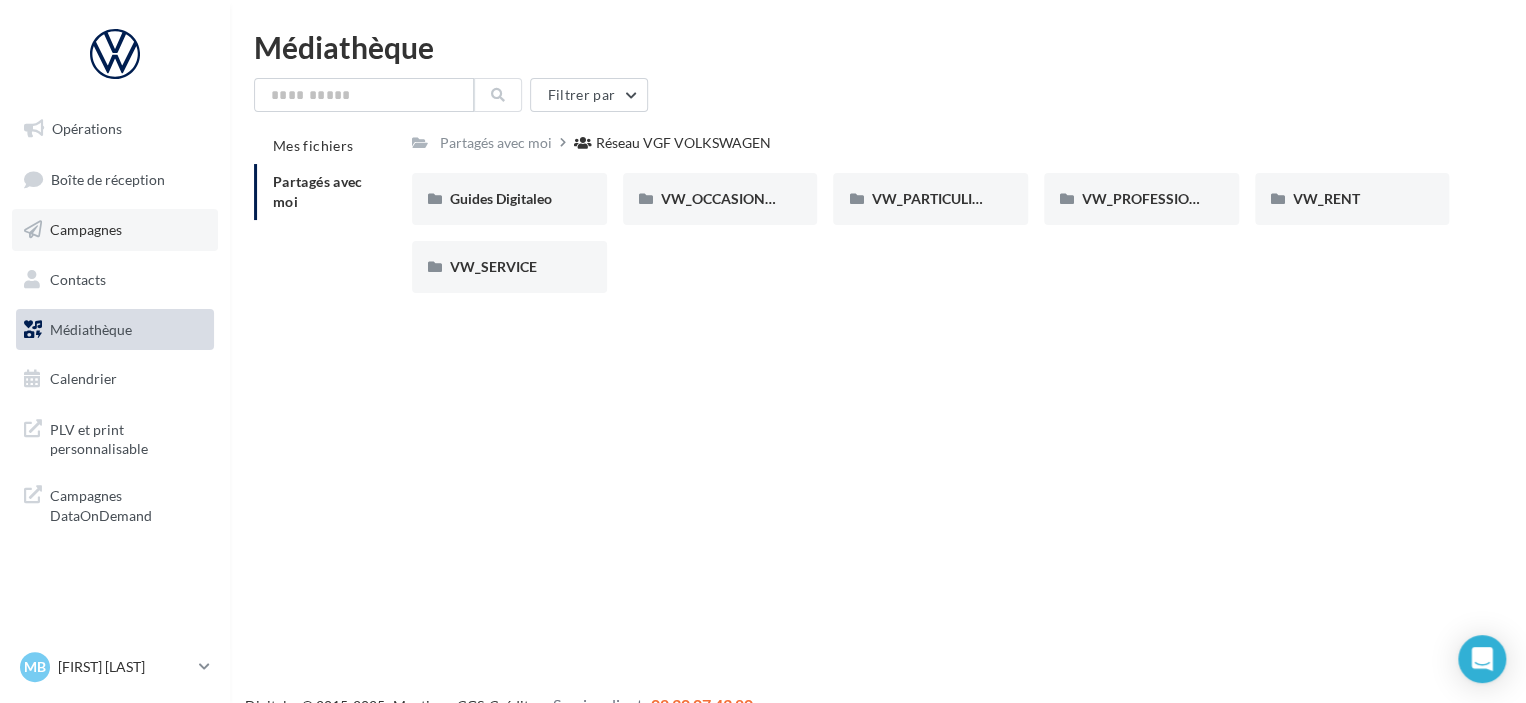 click on "Campagnes" at bounding box center (115, 230) 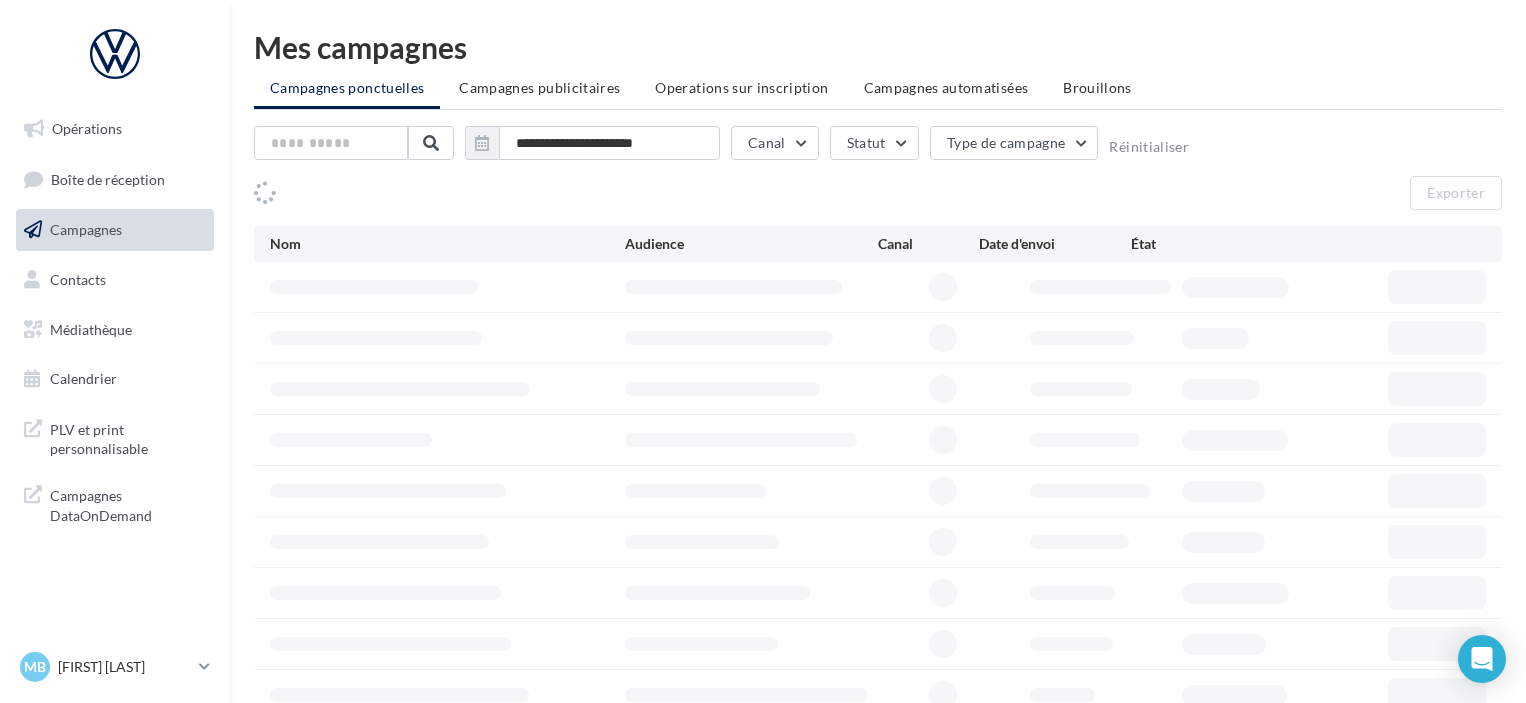 scroll, scrollTop: 0, scrollLeft: 0, axis: both 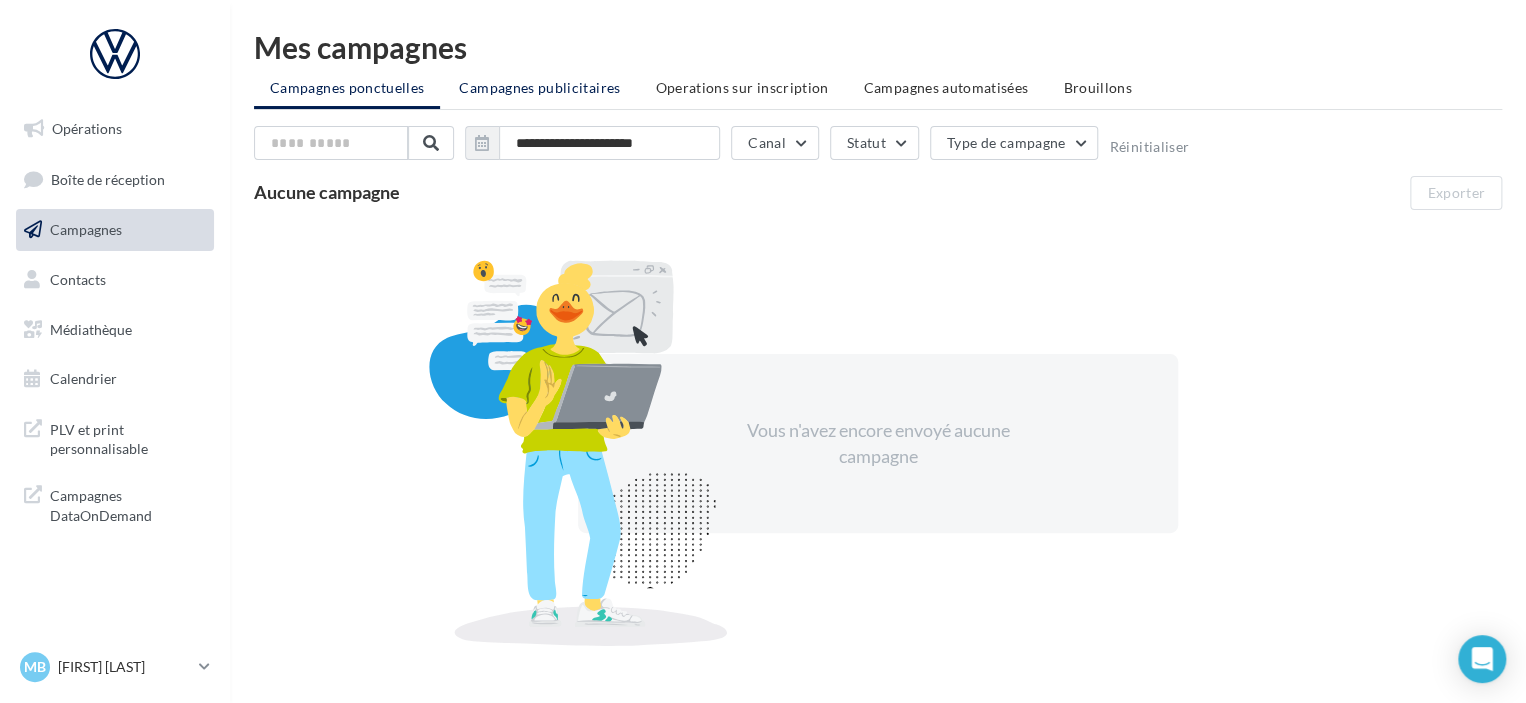 click on "Campagnes publicitaires" at bounding box center [539, 87] 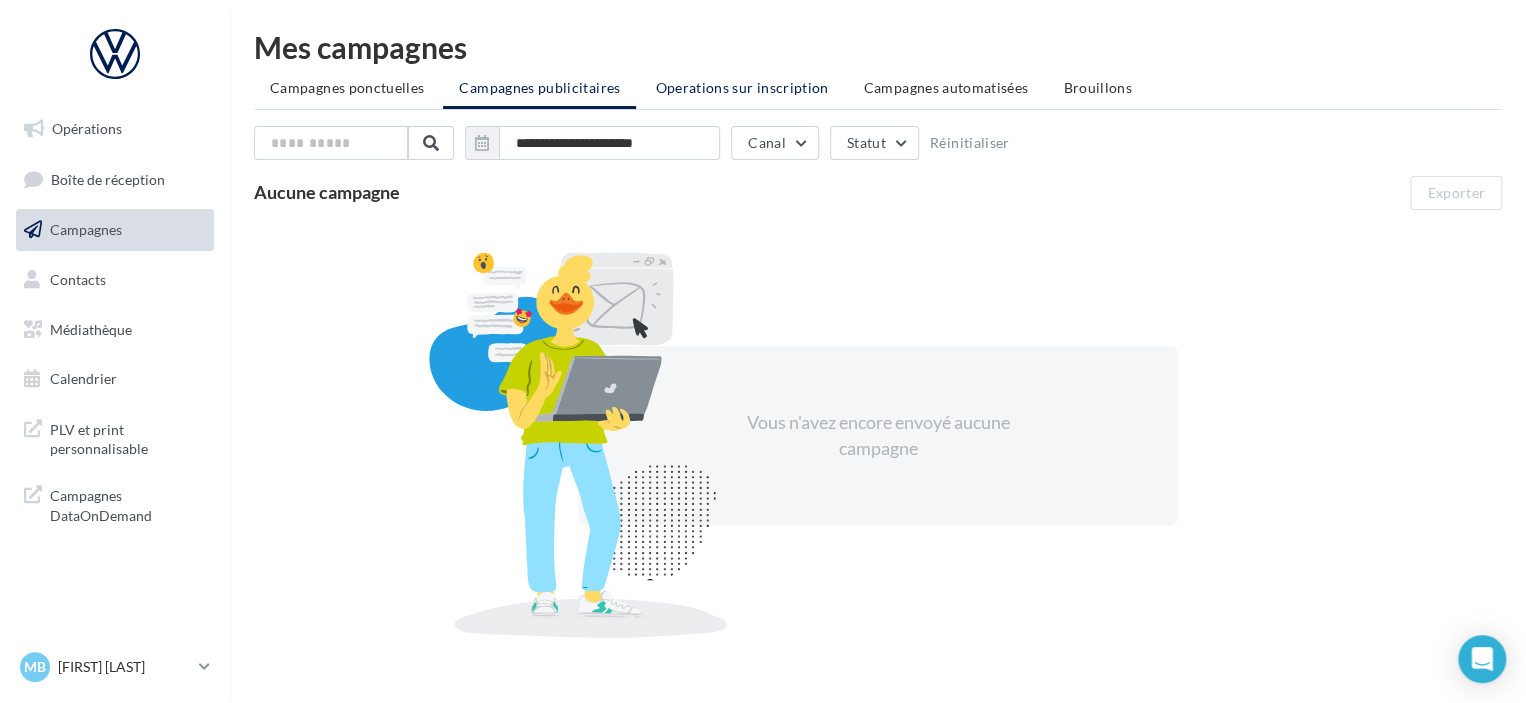 click on "Operations sur inscription" at bounding box center (741, 87) 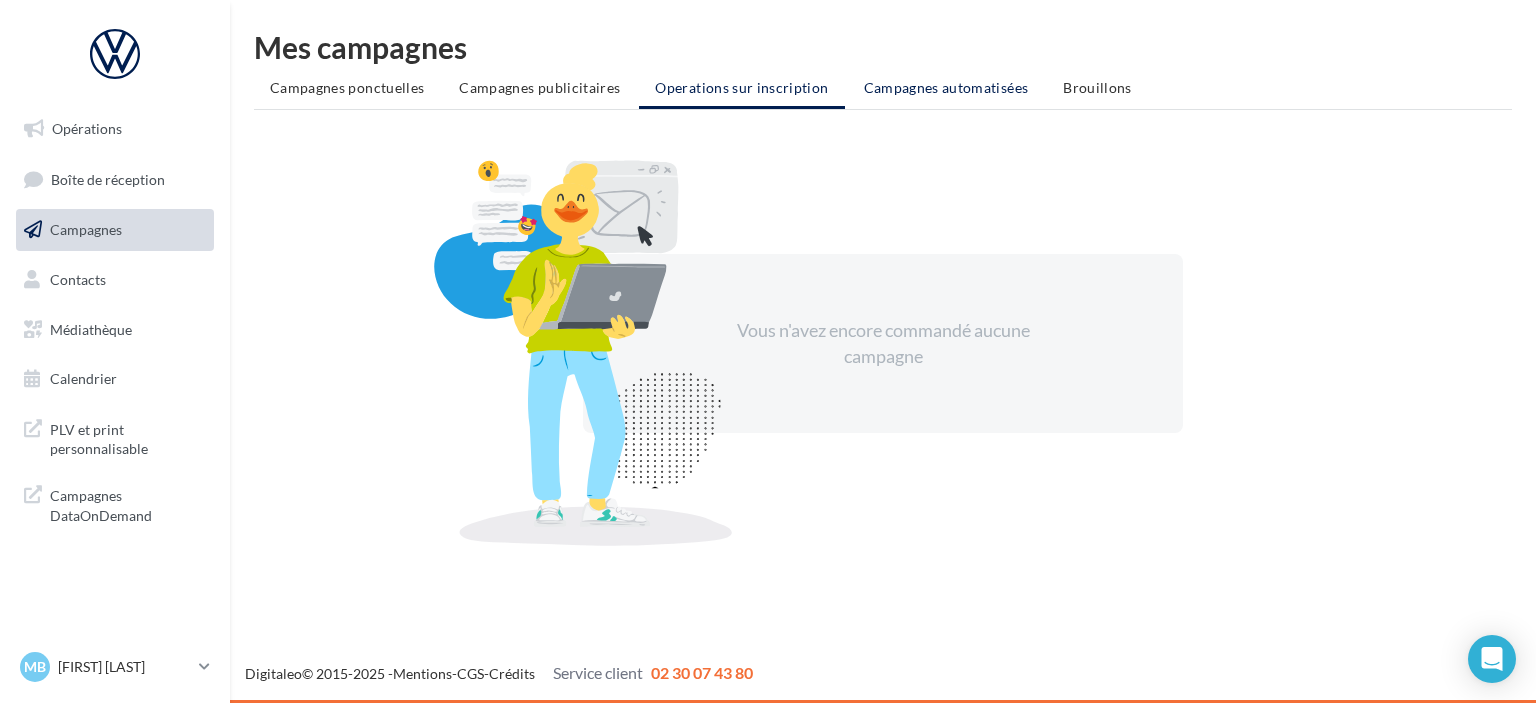 click on "Campagnes automatisées" at bounding box center [946, 87] 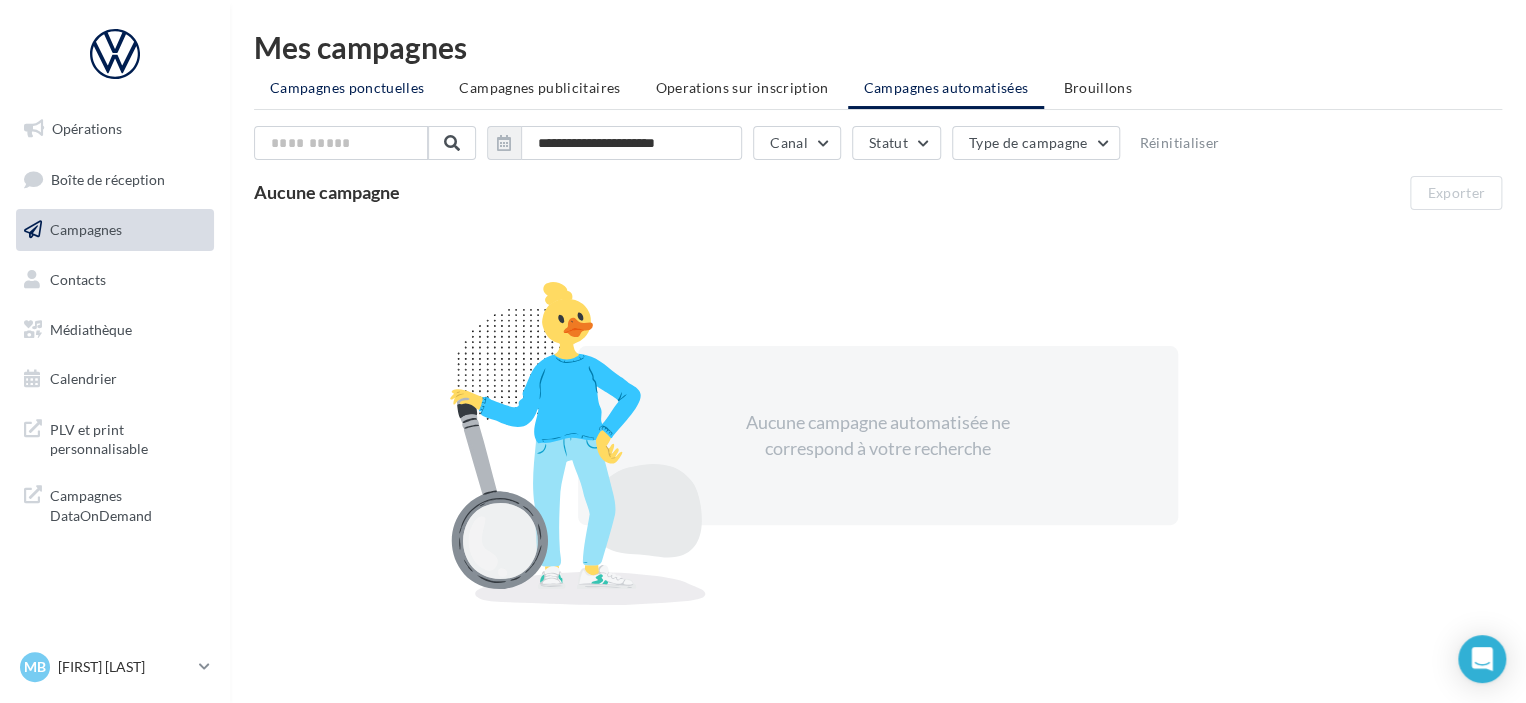 click on "Campagnes ponctuelles" at bounding box center (347, 87) 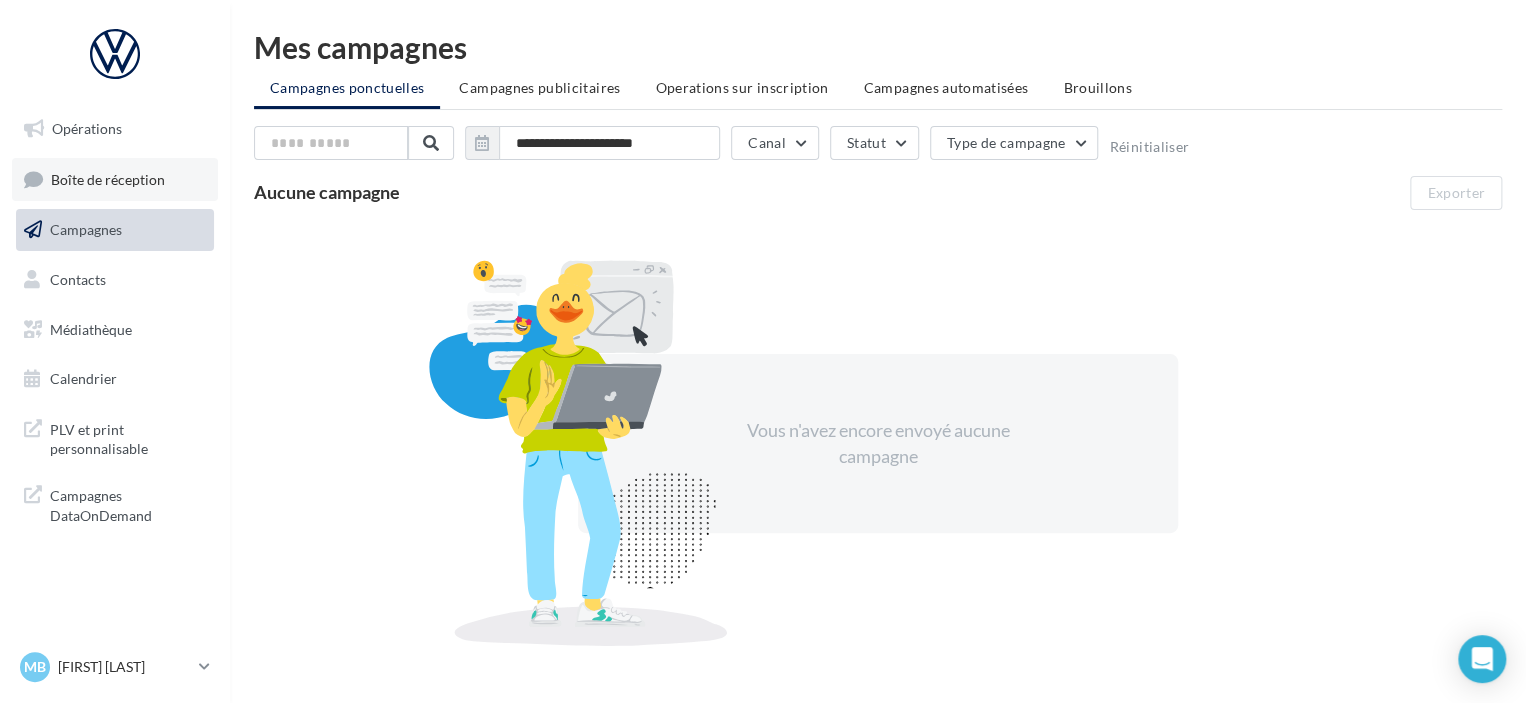 click on "Boîte de réception" at bounding box center (108, 178) 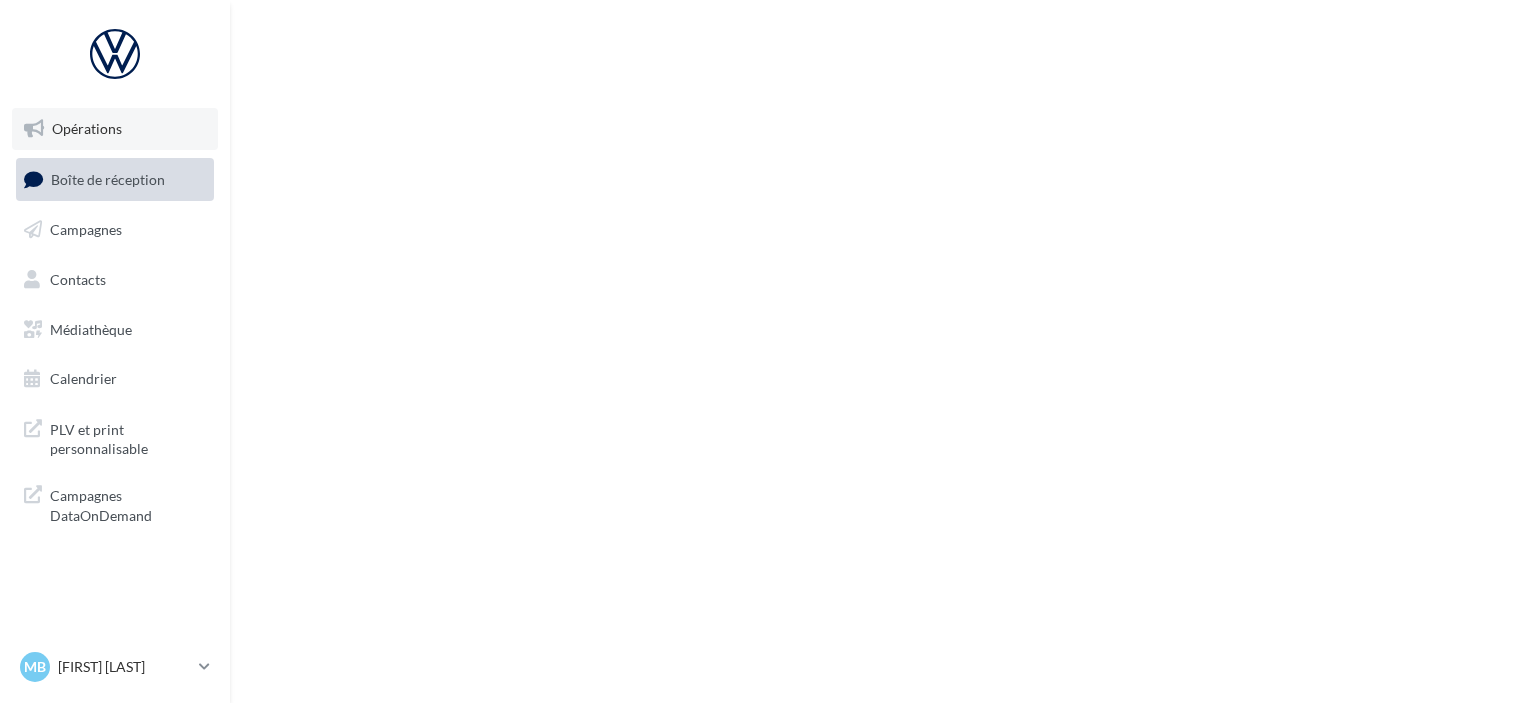 scroll, scrollTop: 0, scrollLeft: 0, axis: both 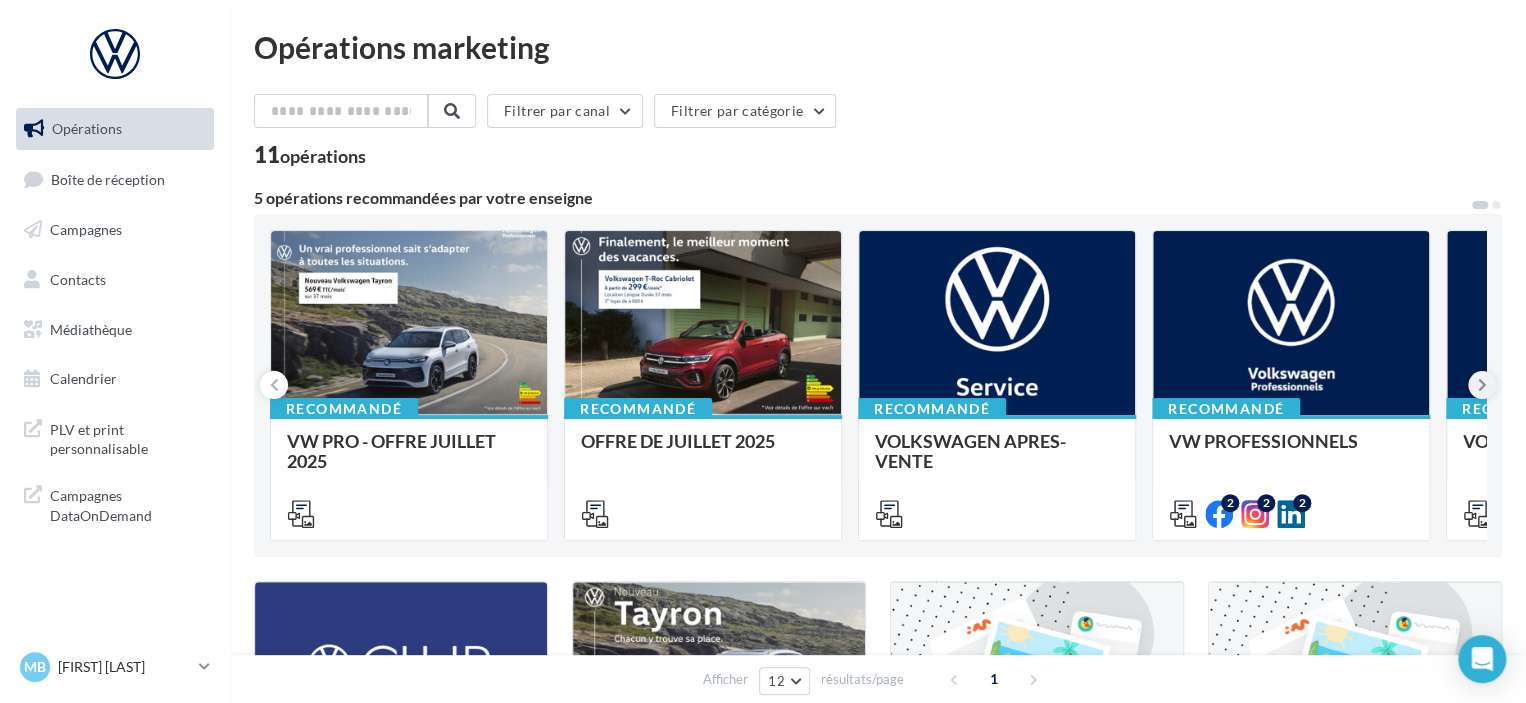 click at bounding box center (1482, 385) 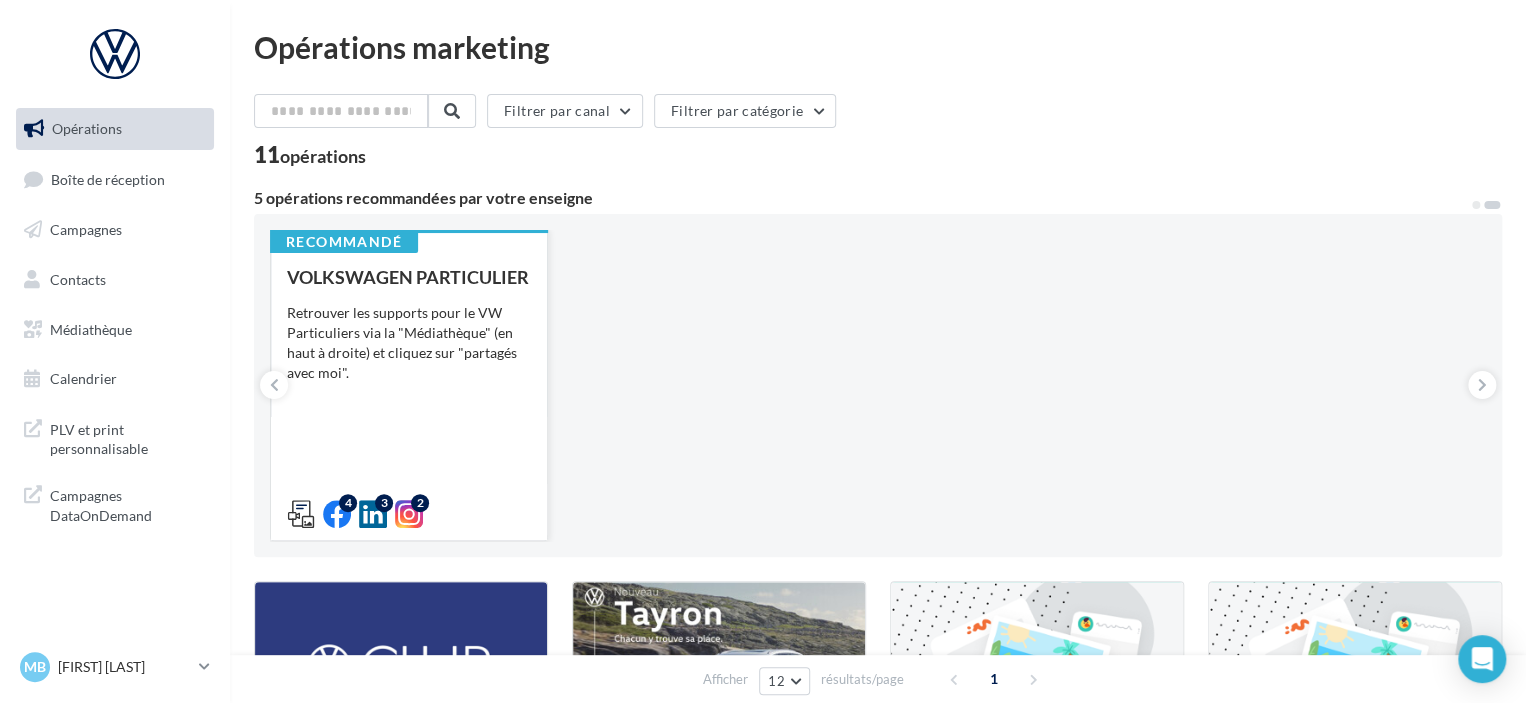 click on "VOLKSWAGEN PARTICULIER        Retrouver les supports pour le VW Particuliers via la "Médiathèque" (en haut à droite) et cliquez sur "partagés avec moi"." at bounding box center (409, 394) 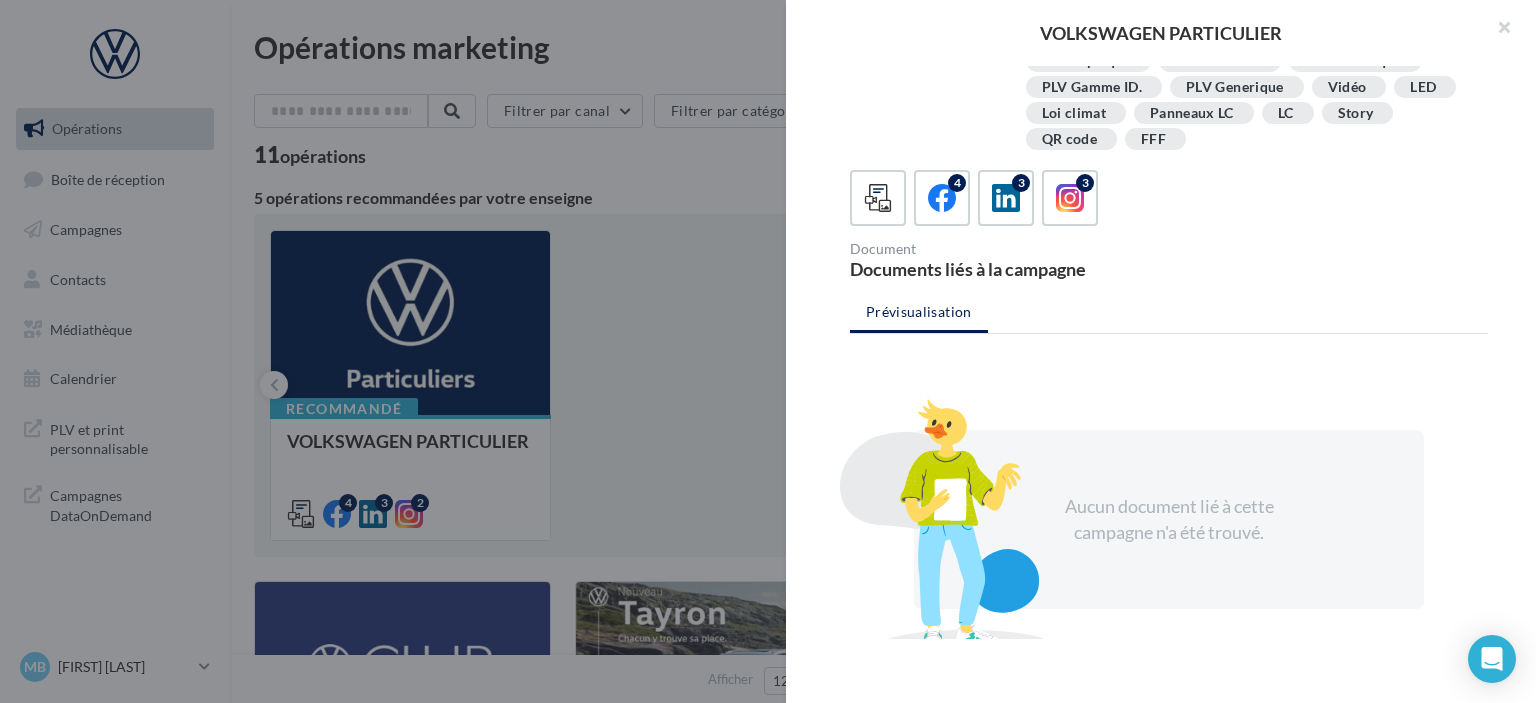 scroll, scrollTop: 442, scrollLeft: 0, axis: vertical 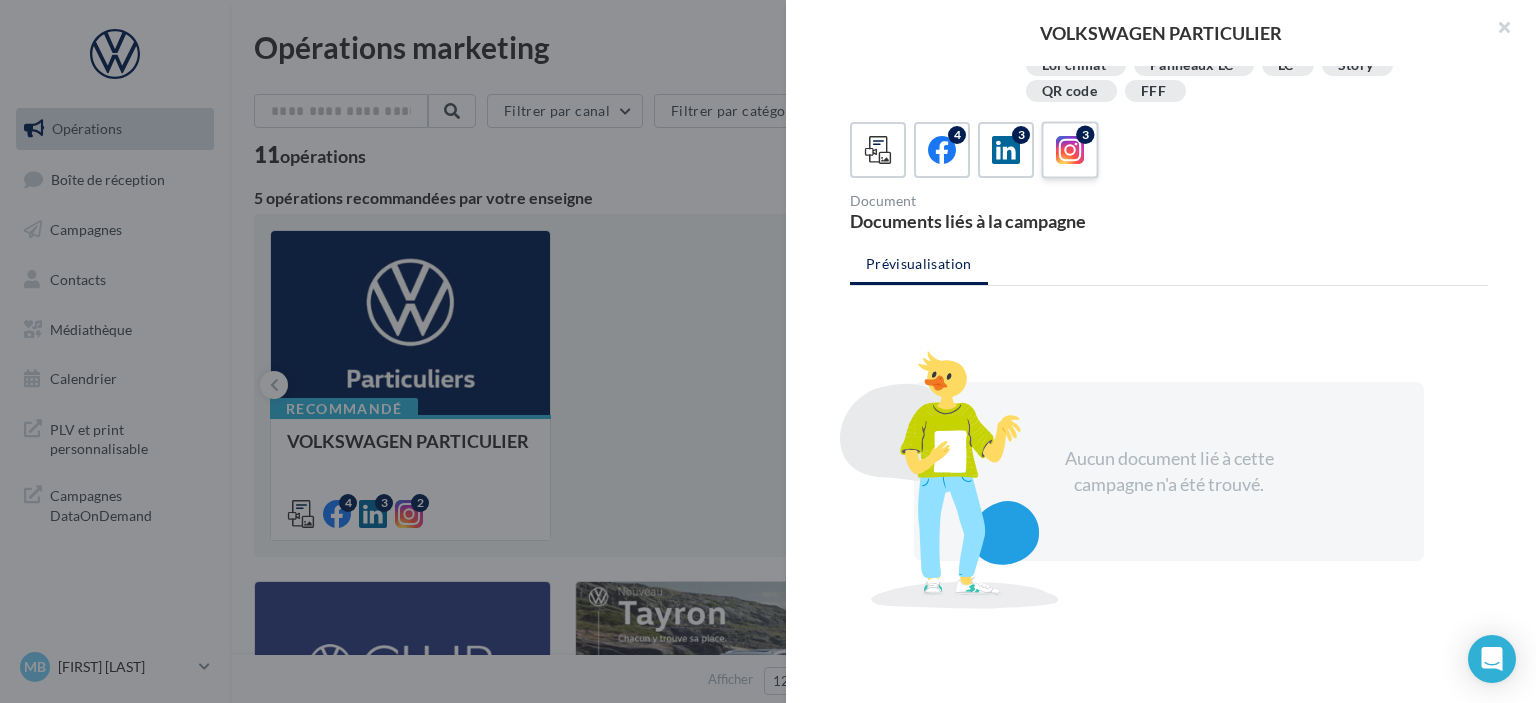 click at bounding box center [1070, 150] 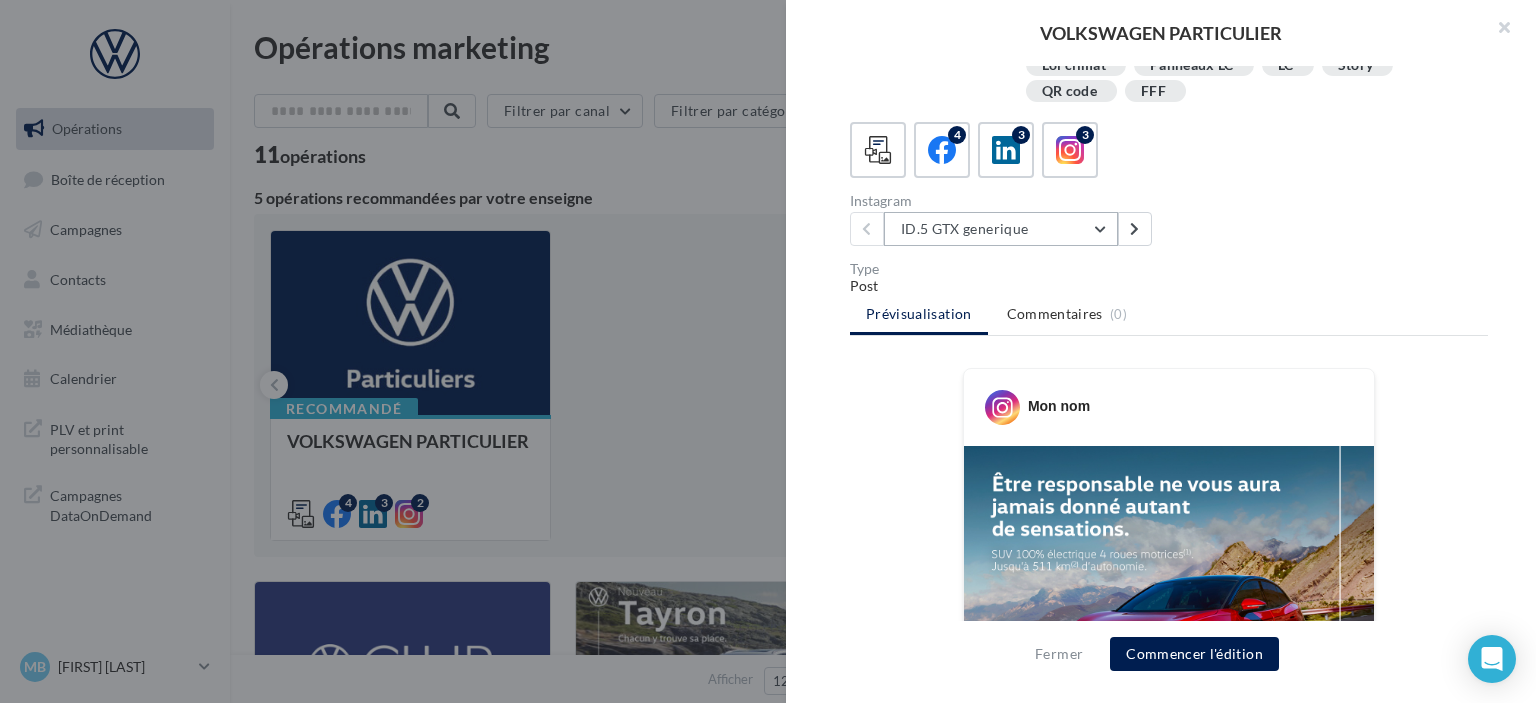 click on "ID.5 GTX generique" at bounding box center (1001, 229) 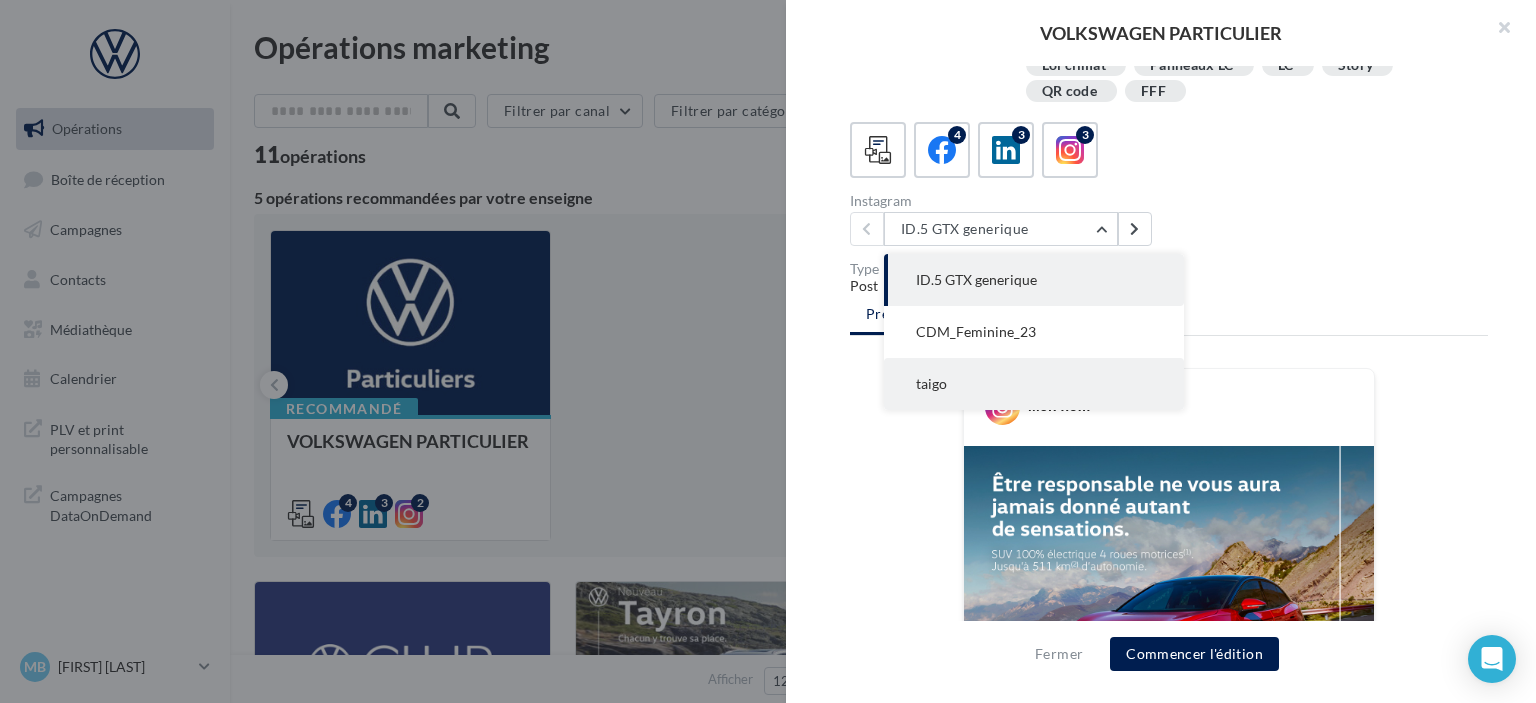 click on "taigo" at bounding box center (1034, 384) 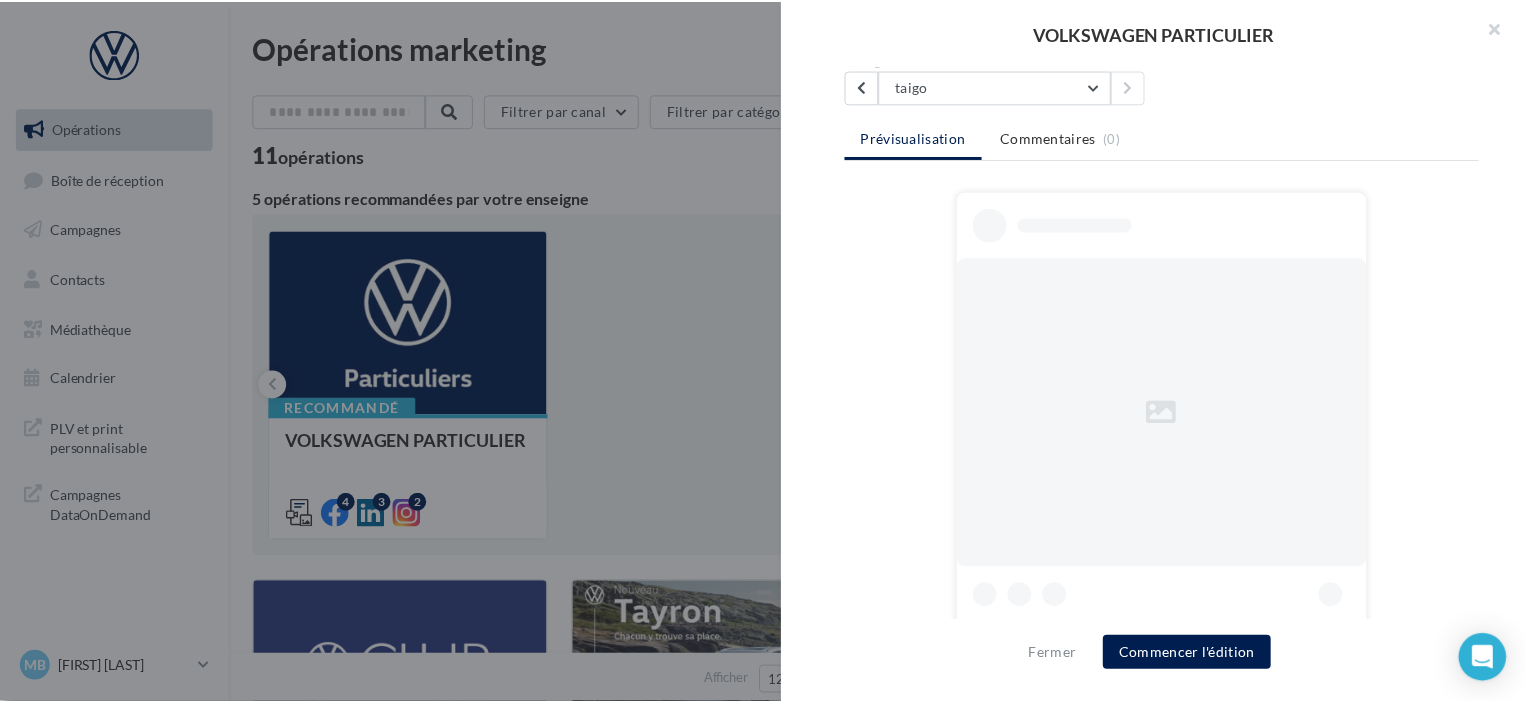 scroll, scrollTop: 241, scrollLeft: 0, axis: vertical 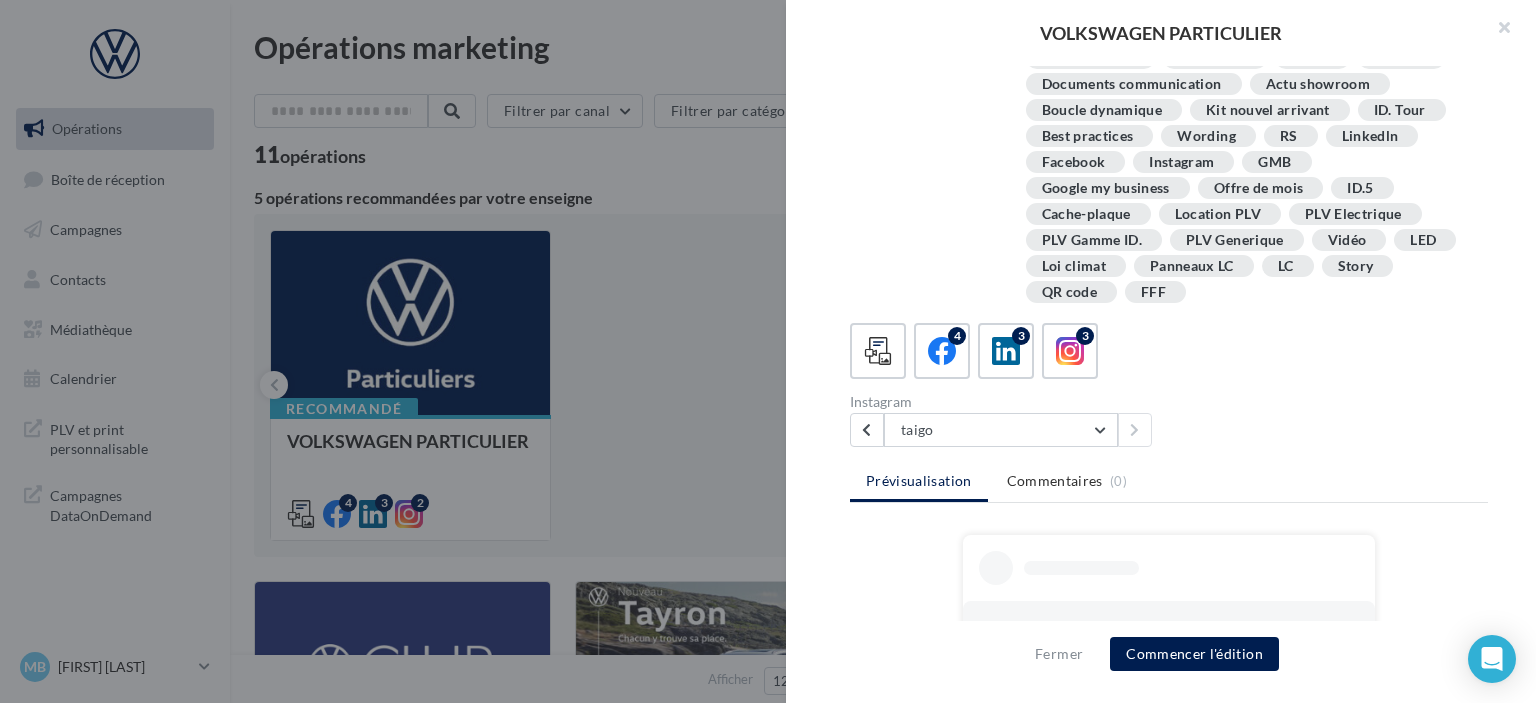 click at bounding box center [768, 351] 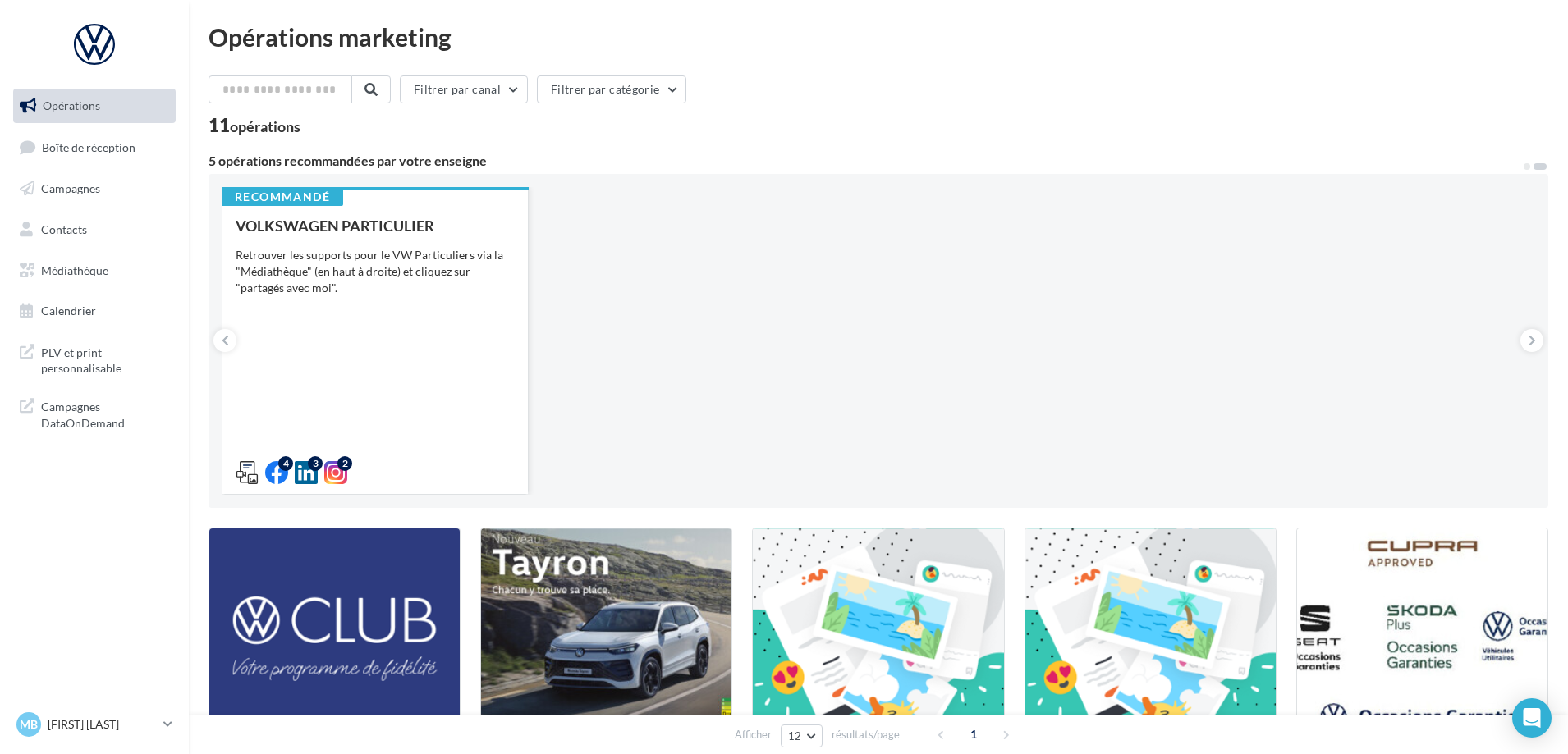 scroll, scrollTop: 0, scrollLeft: 0, axis: both 